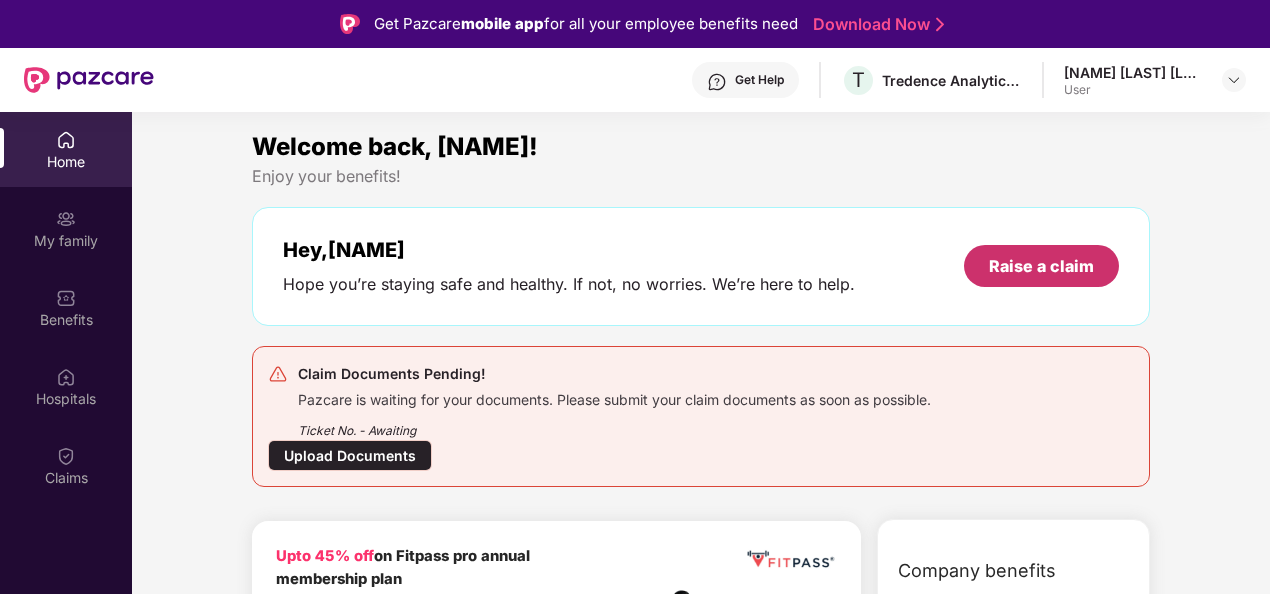 scroll, scrollTop: 100, scrollLeft: 0, axis: vertical 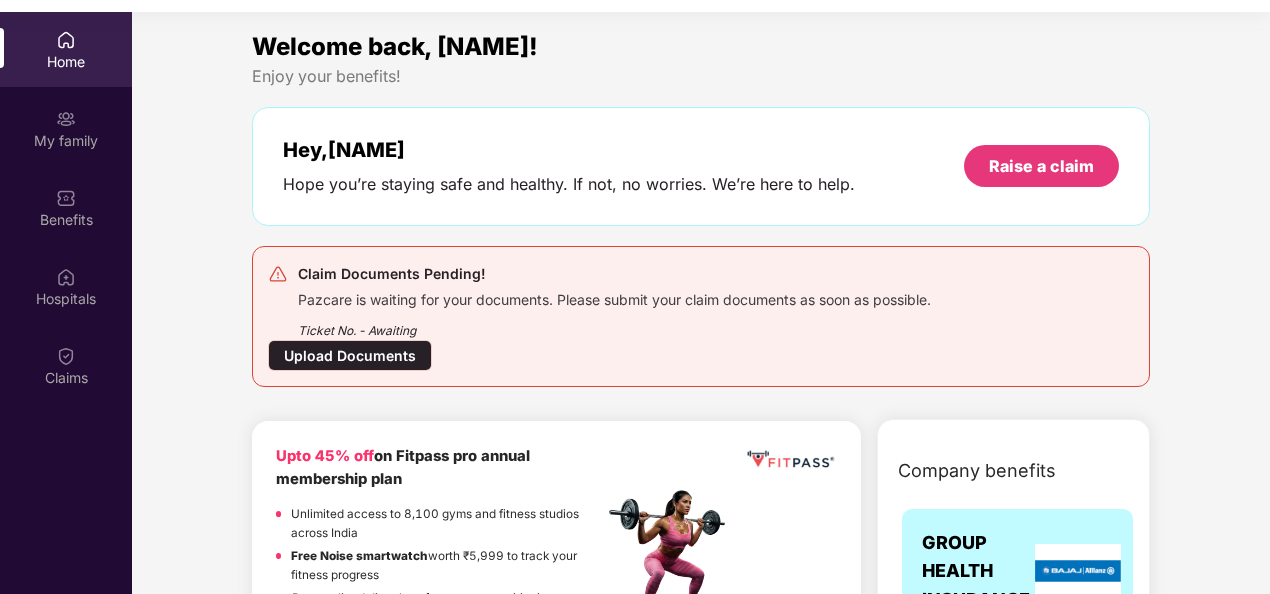 click on "Upload Documents" at bounding box center [350, 355] 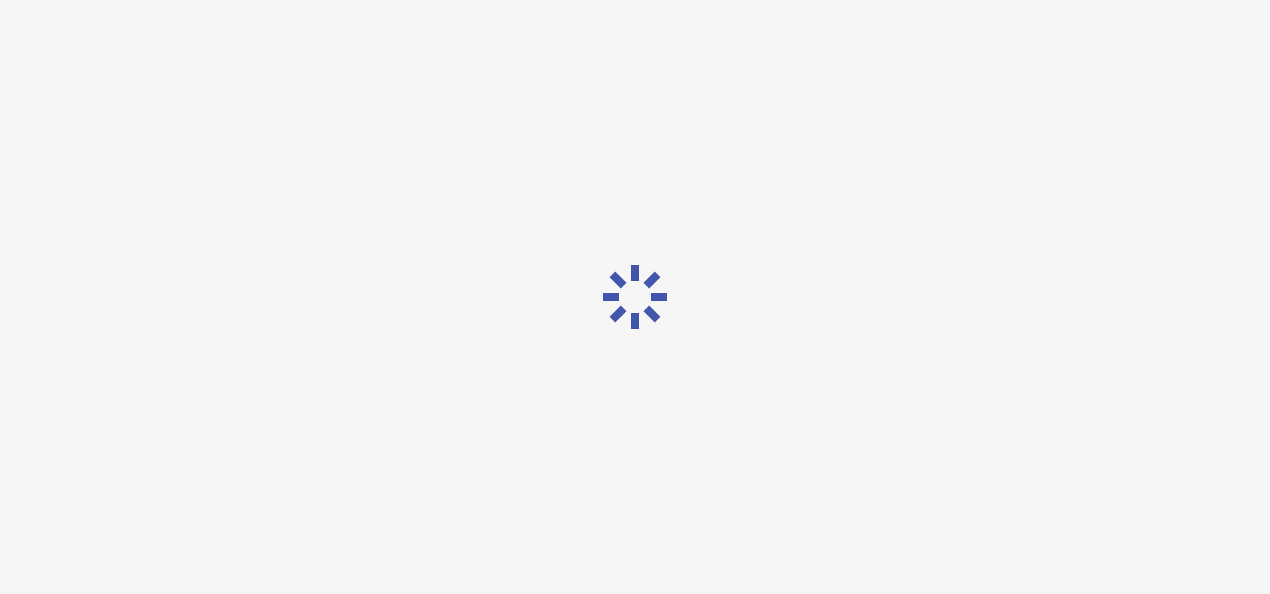 scroll, scrollTop: 36, scrollLeft: 0, axis: vertical 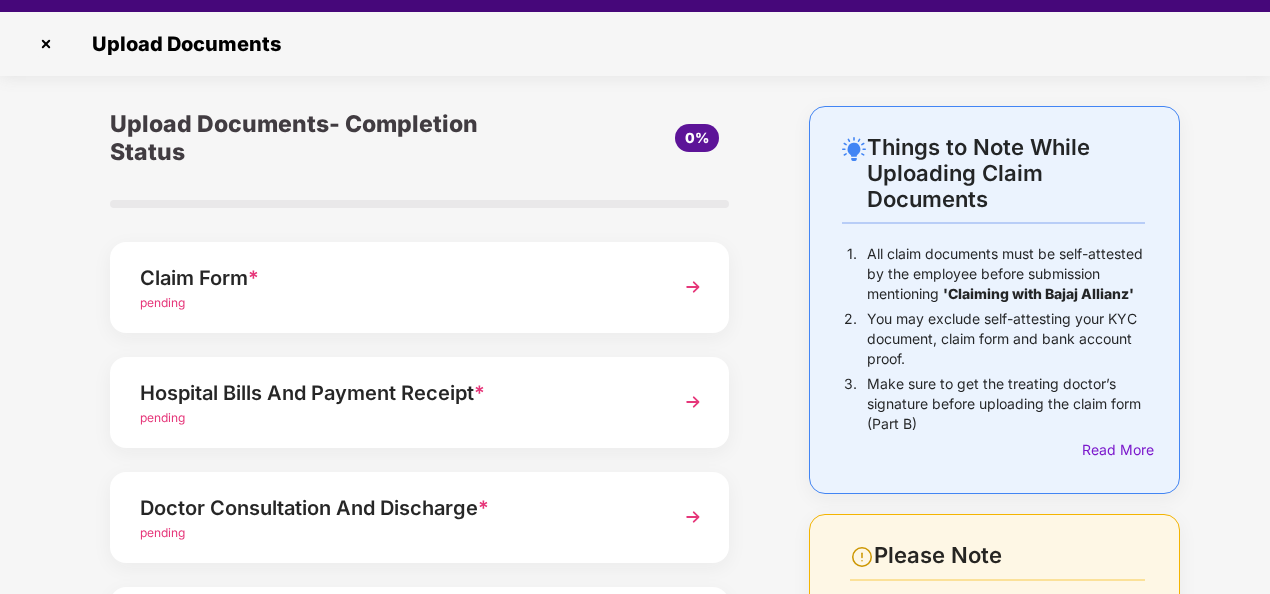click at bounding box center [693, 287] 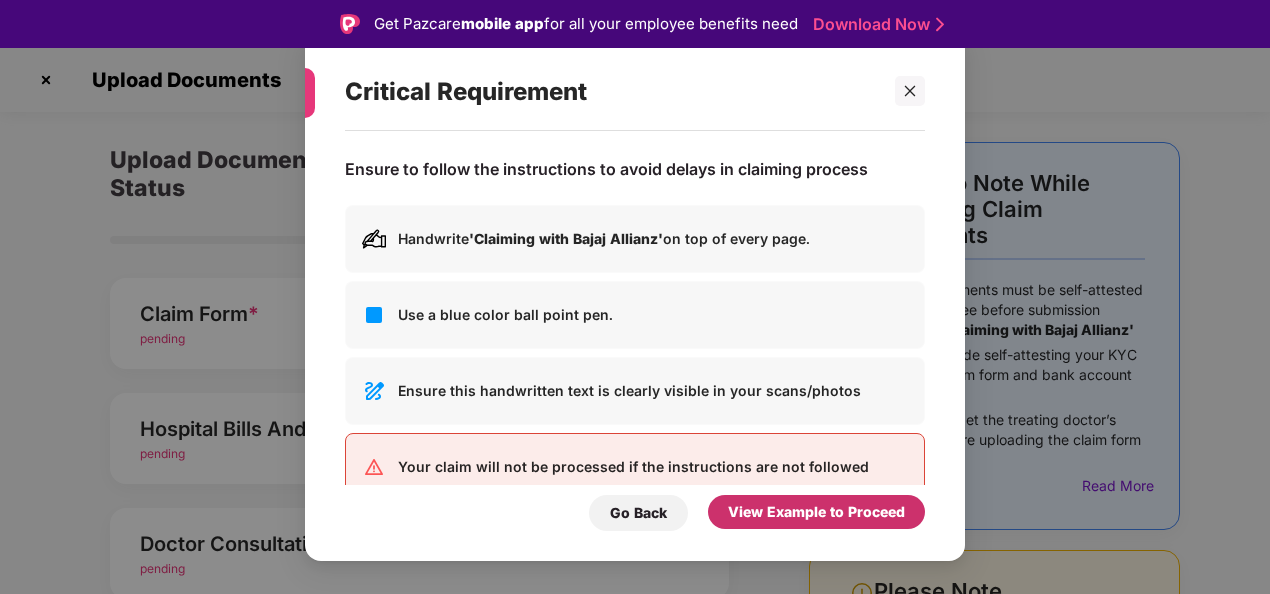 click on "View Example to Proceed" at bounding box center [816, 512] 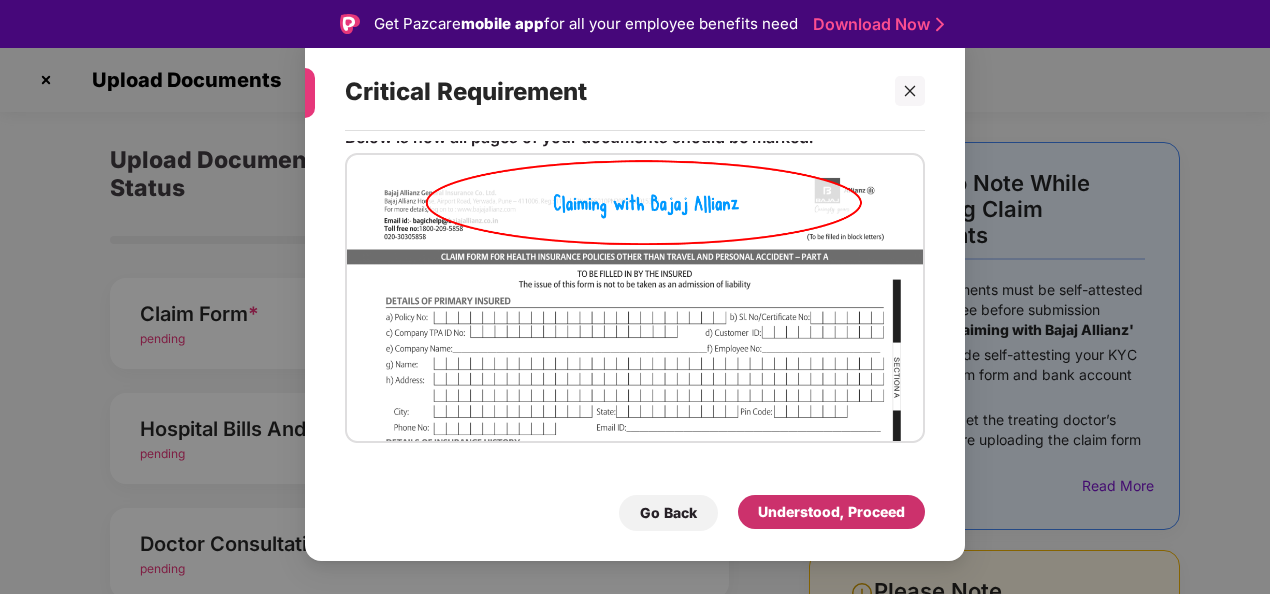 scroll, scrollTop: 50, scrollLeft: 0, axis: vertical 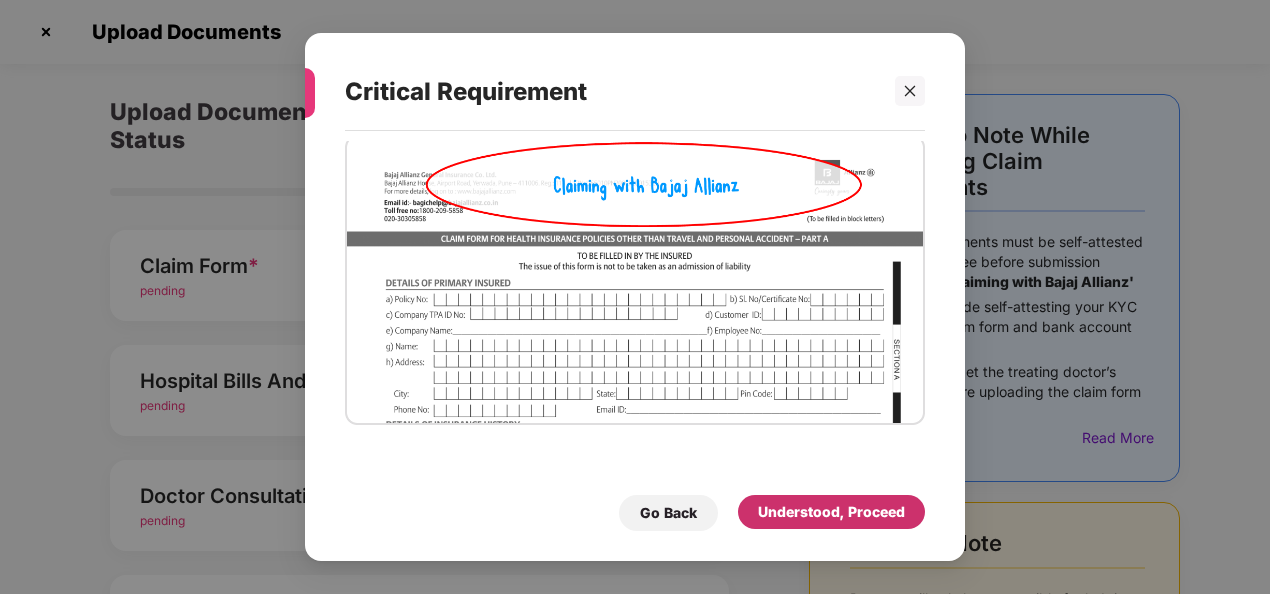 click on "Understood, Proceed" at bounding box center (831, 512) 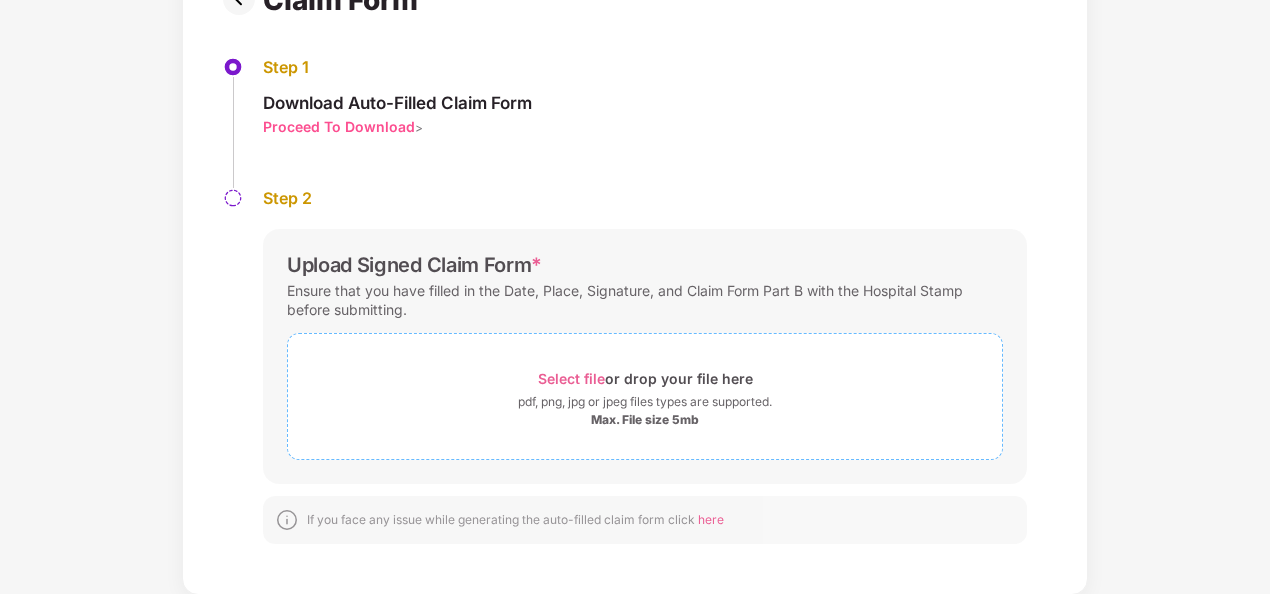 scroll, scrollTop: 0, scrollLeft: 0, axis: both 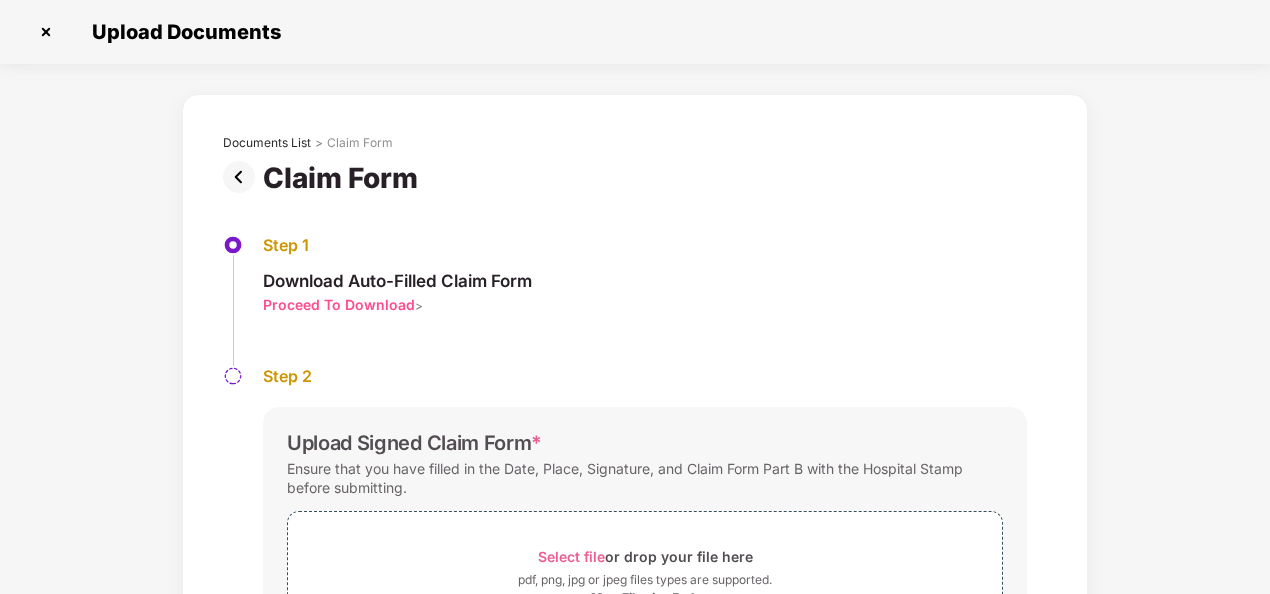 click at bounding box center (46, 32) 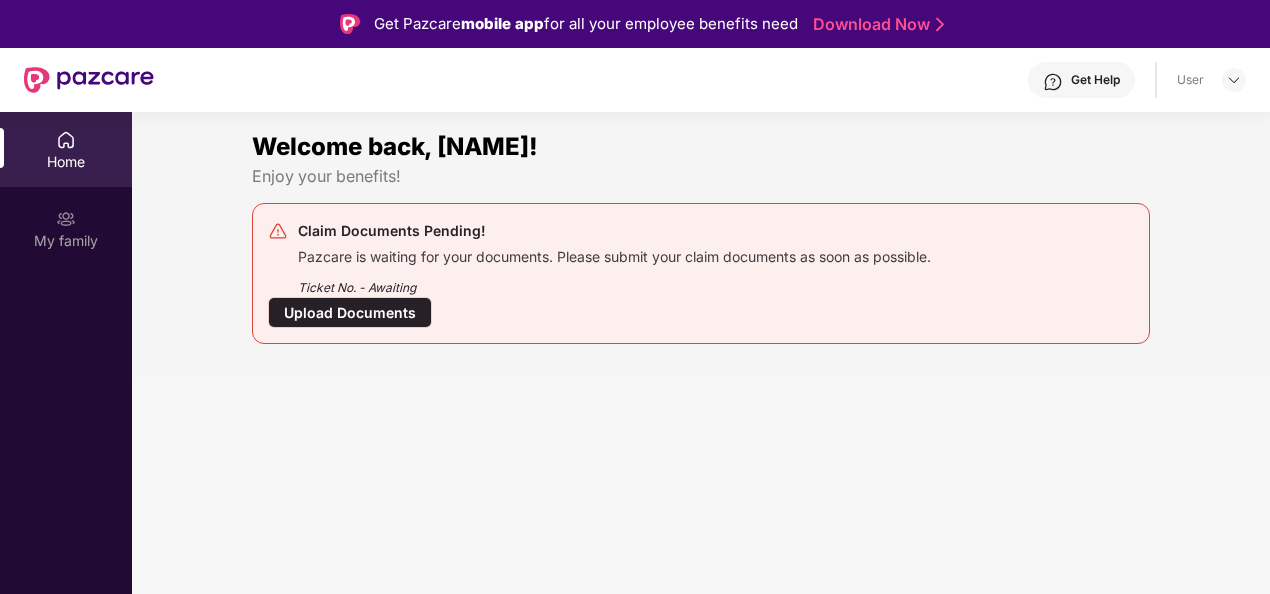 scroll, scrollTop: 0, scrollLeft: 0, axis: both 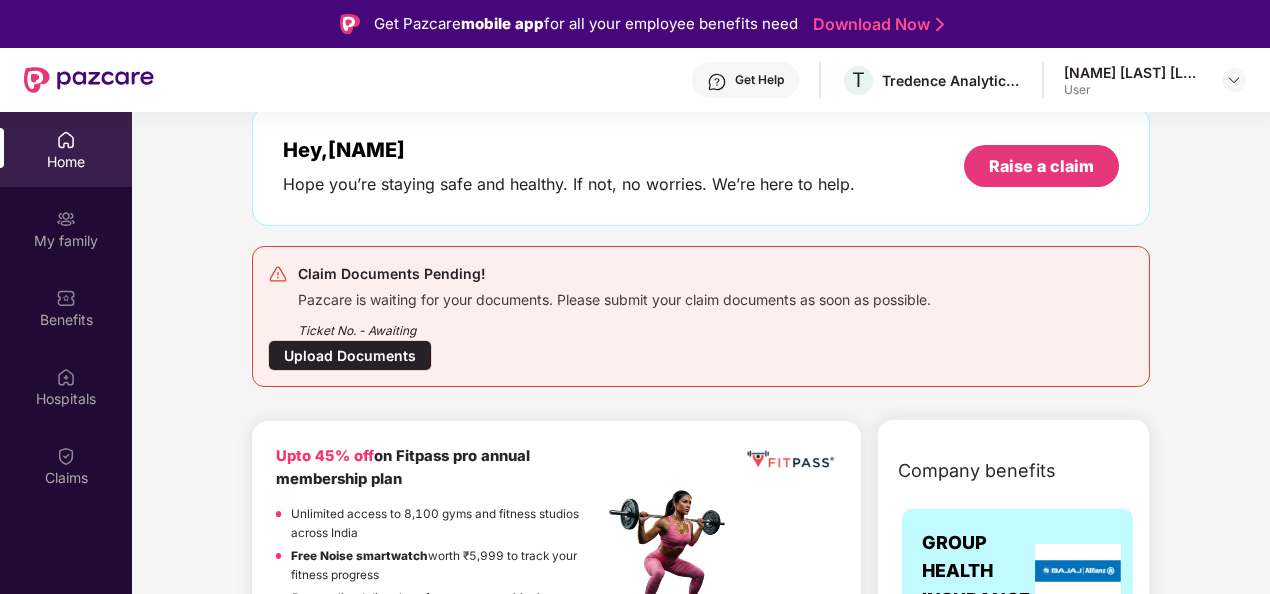 click on "Upload Documents" at bounding box center (350, 355) 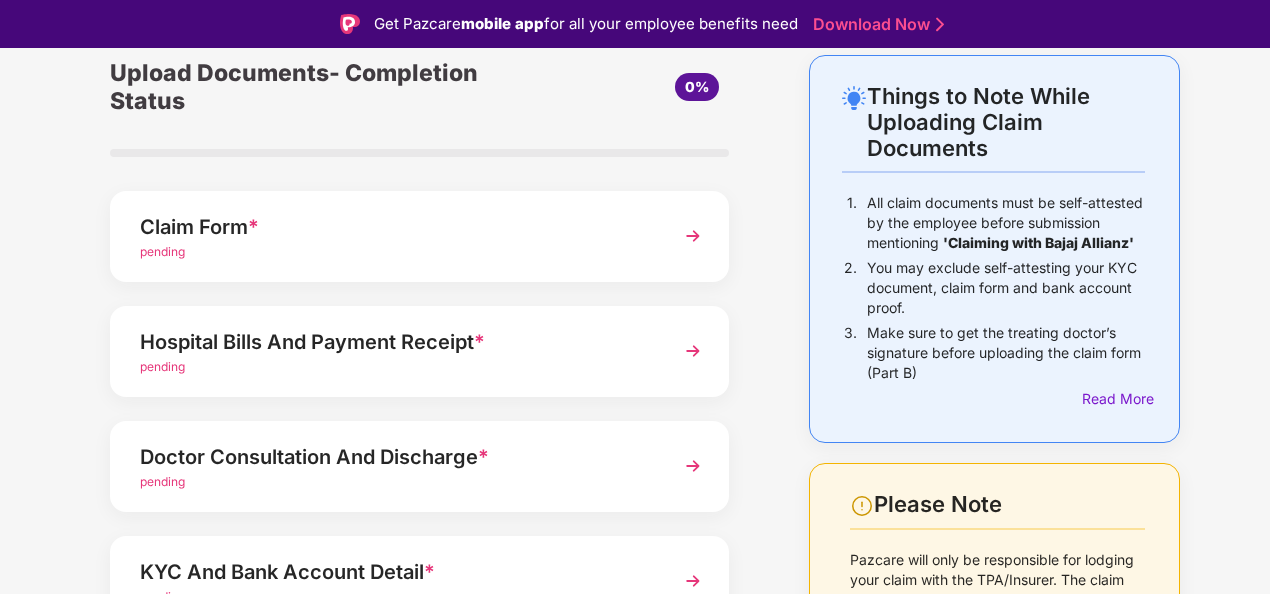 scroll, scrollTop: 200, scrollLeft: 0, axis: vertical 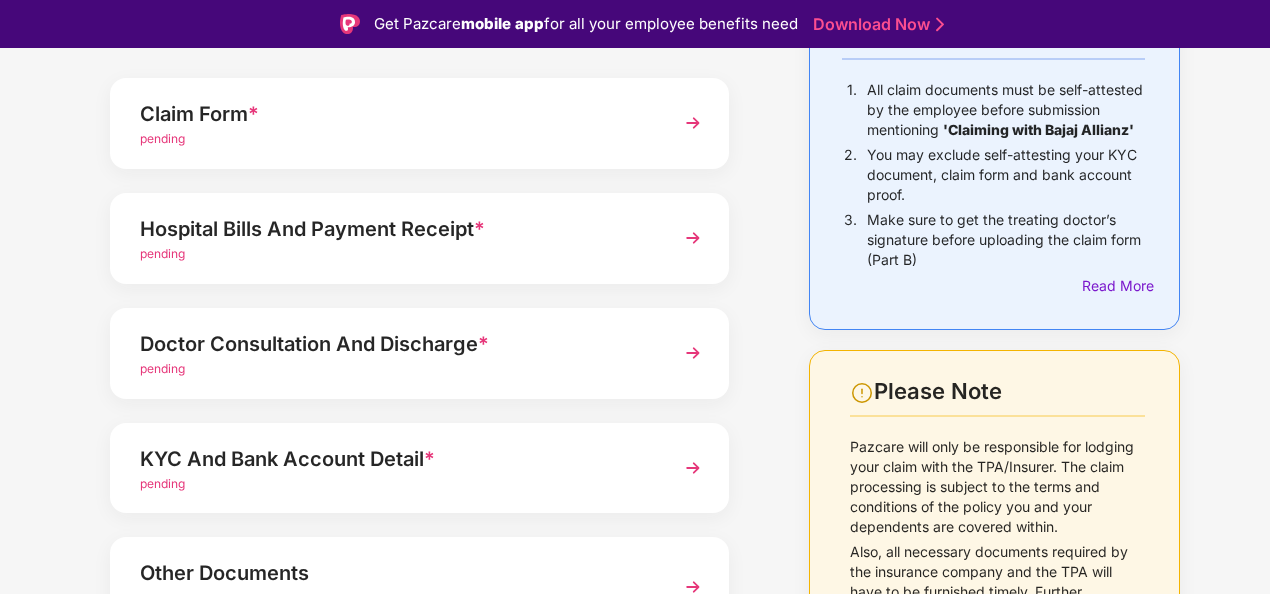 click at bounding box center (693, 238) 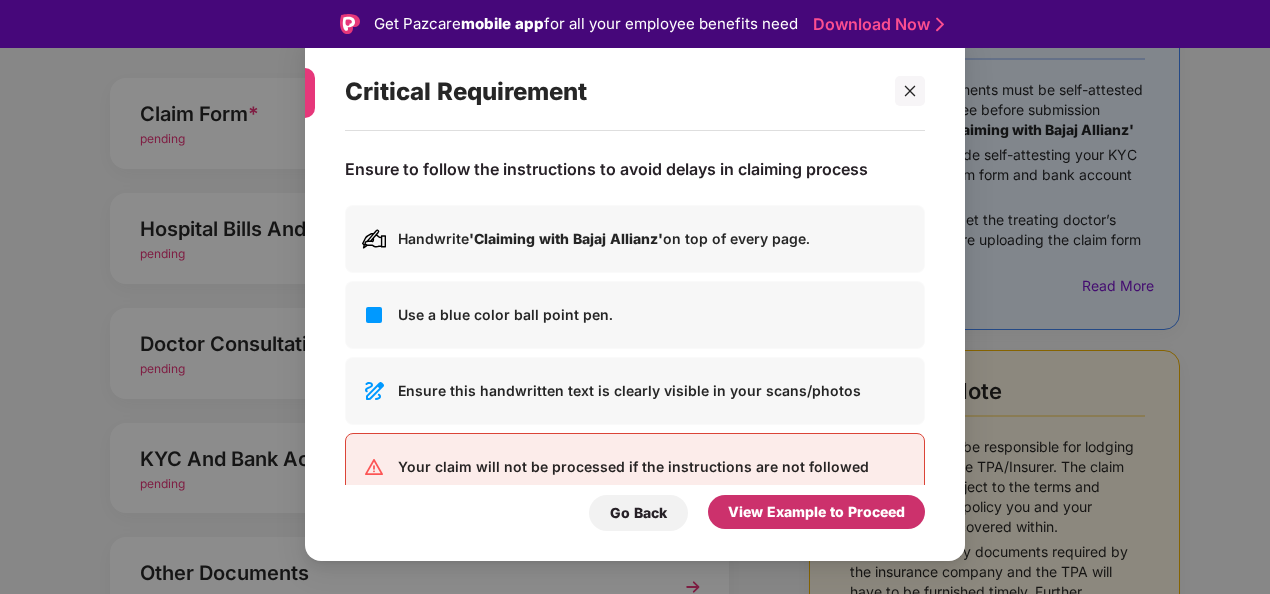 click on "View Example to Proceed" at bounding box center [816, 512] 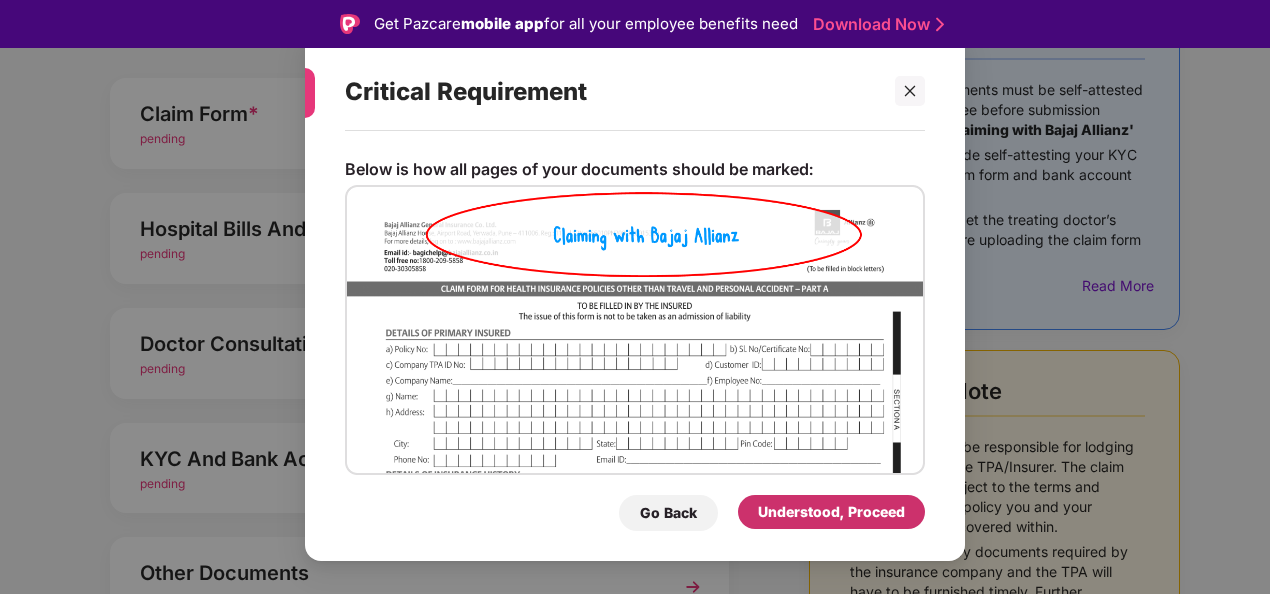 click on "Understood, Proceed" at bounding box center [831, 512] 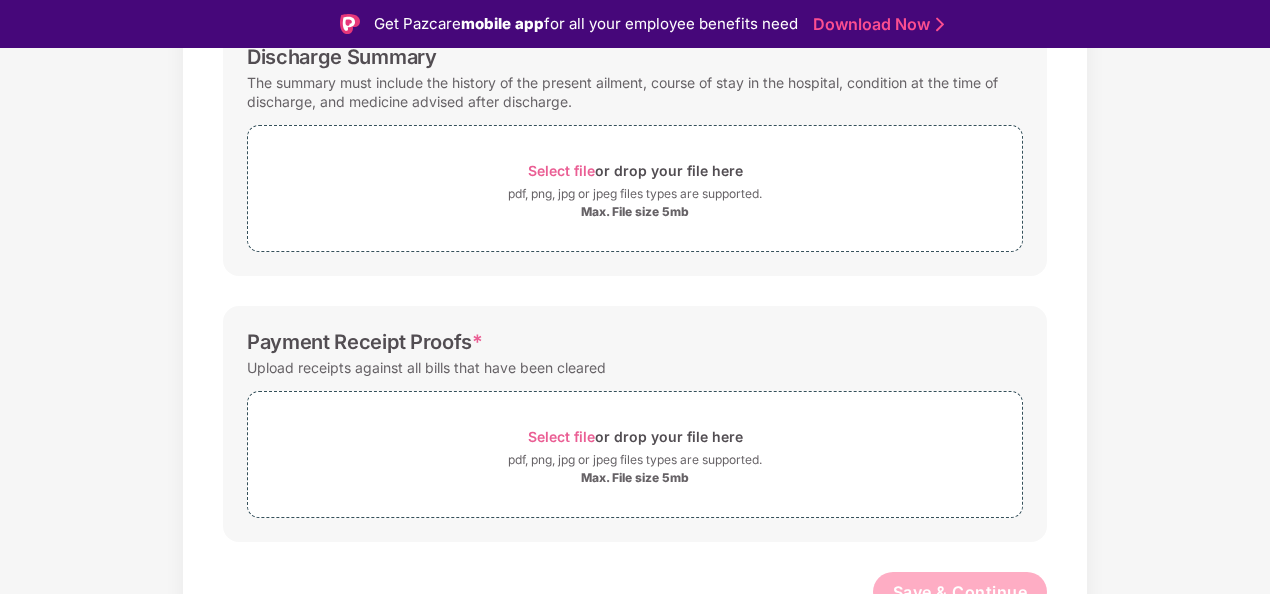 scroll, scrollTop: 618, scrollLeft: 0, axis: vertical 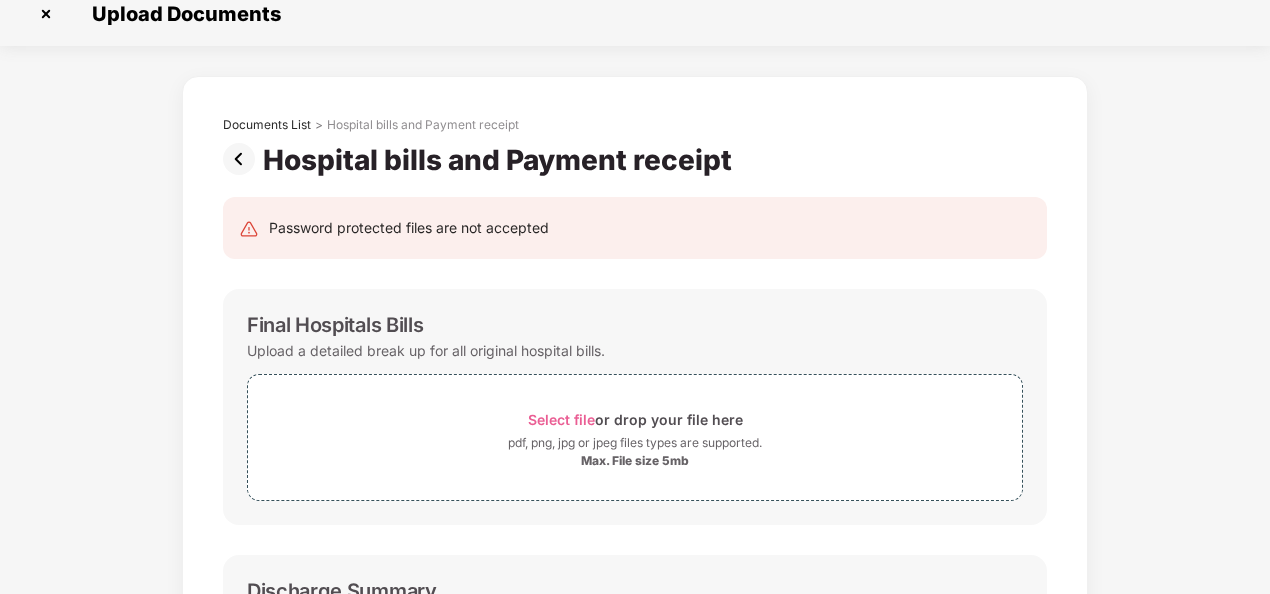 click at bounding box center (46, 14) 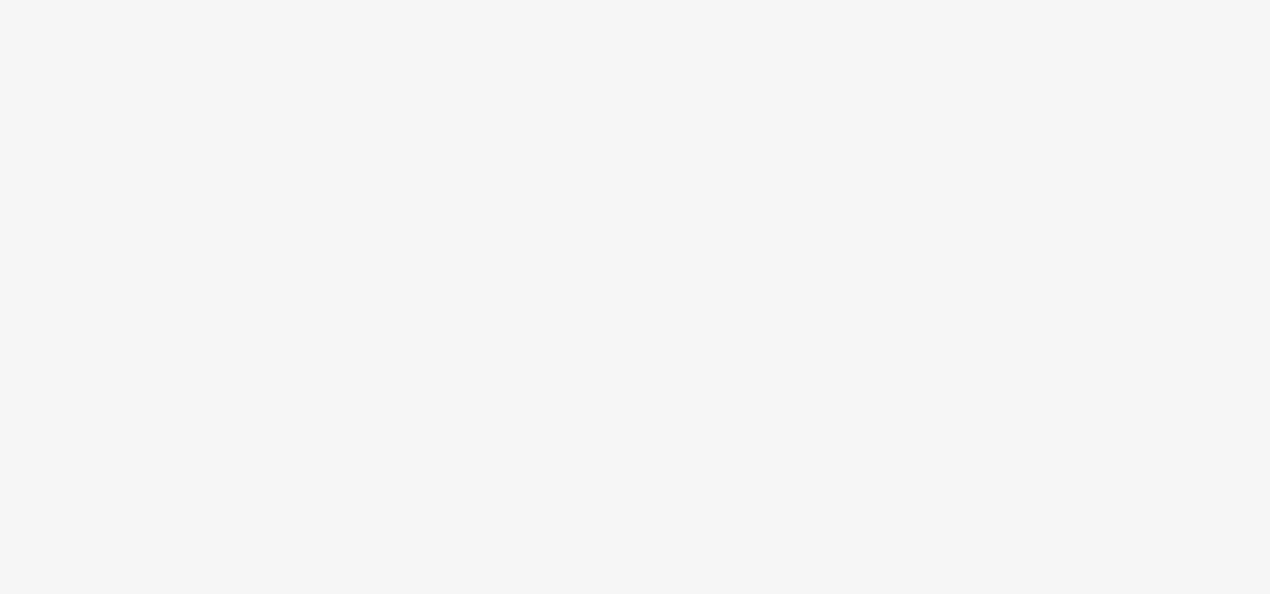 scroll, scrollTop: 0, scrollLeft: 0, axis: both 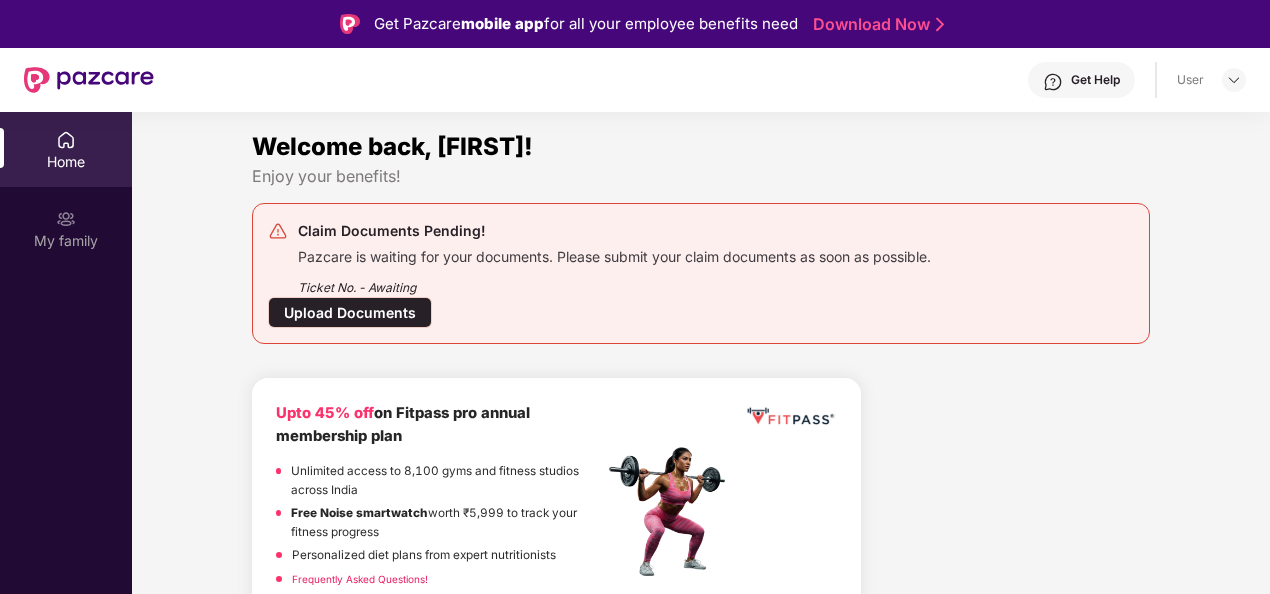 click on "Upload Documents" at bounding box center [350, 312] 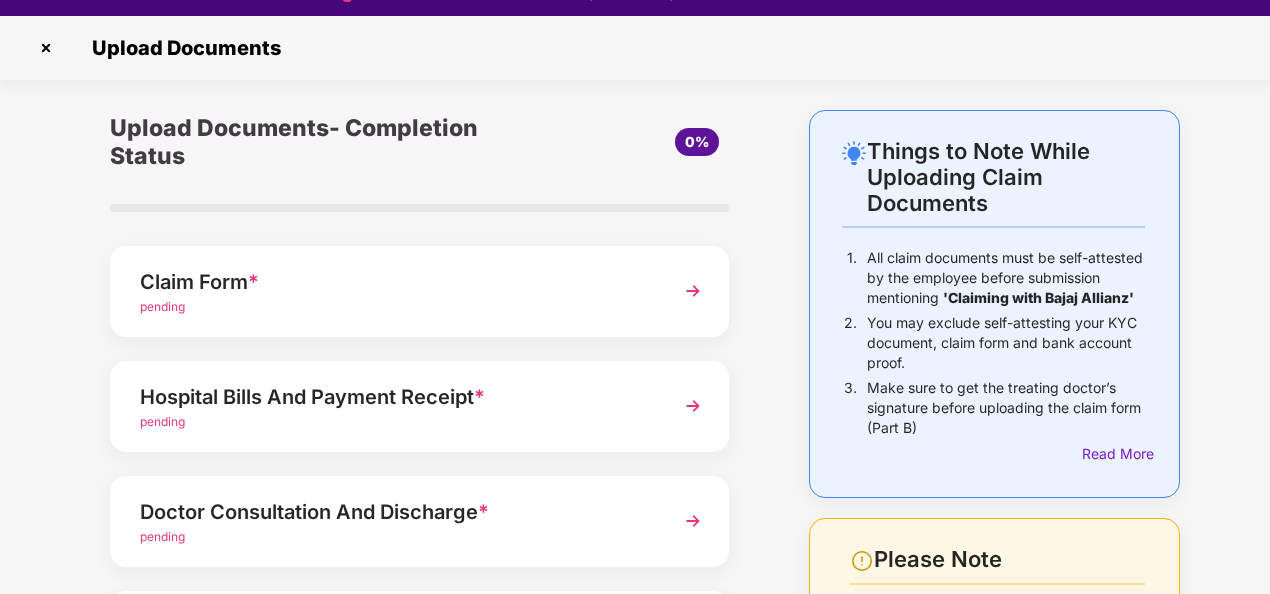 scroll, scrollTop: 48, scrollLeft: 0, axis: vertical 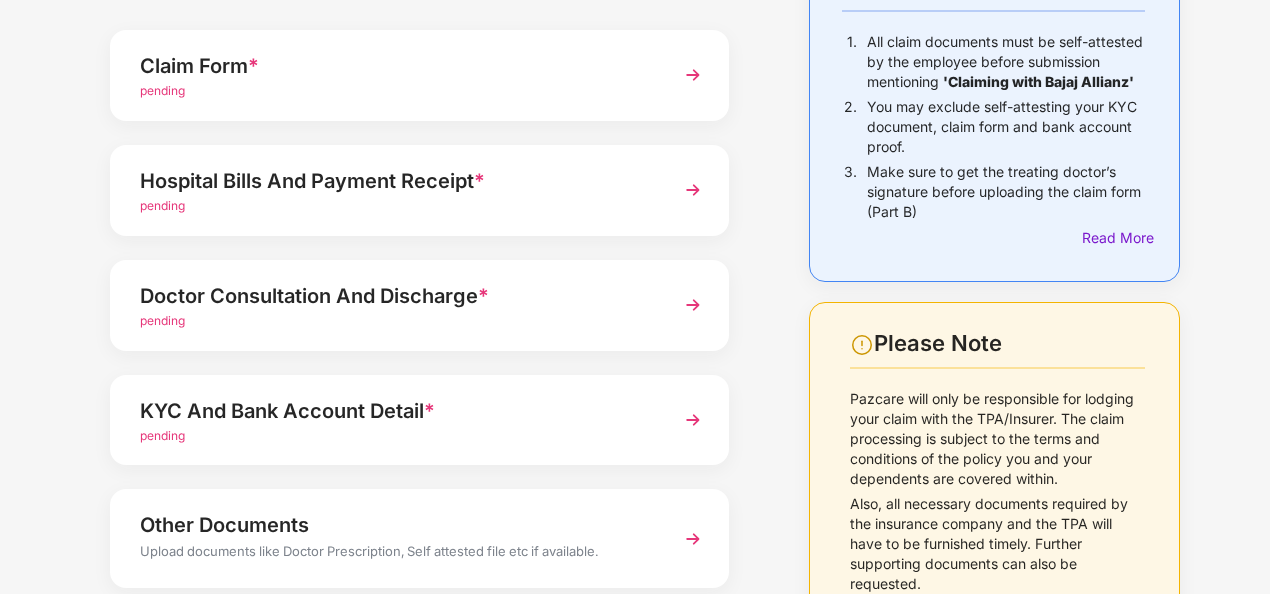 click at bounding box center [693, 305] 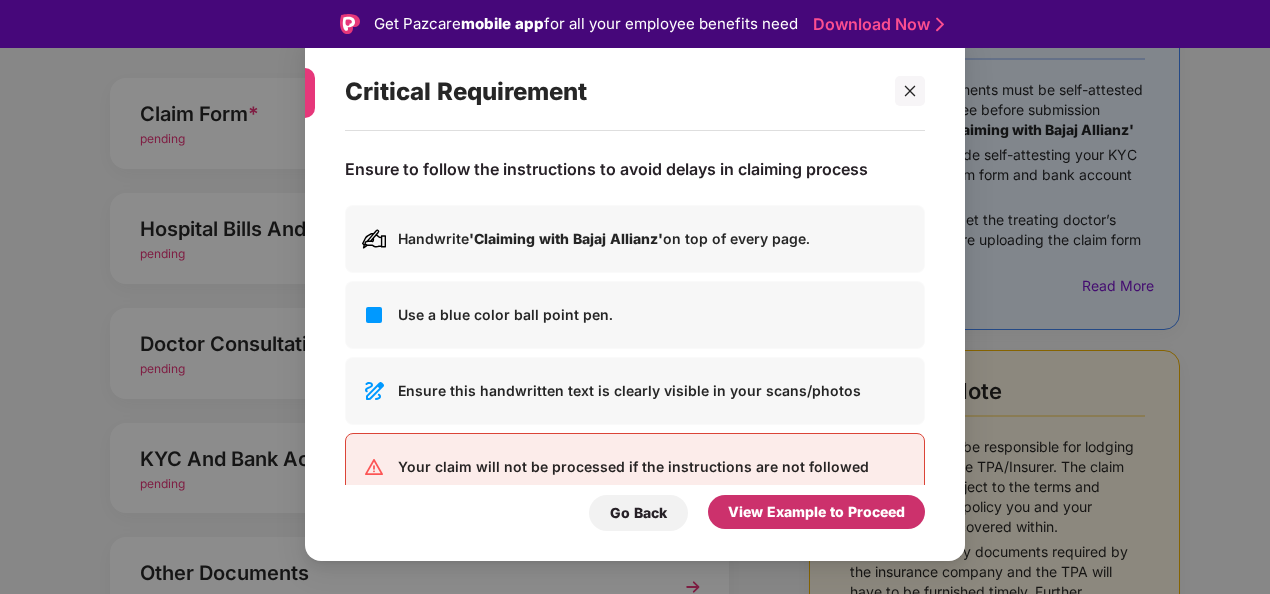 click on "View Example to Proceed" at bounding box center [816, 512] 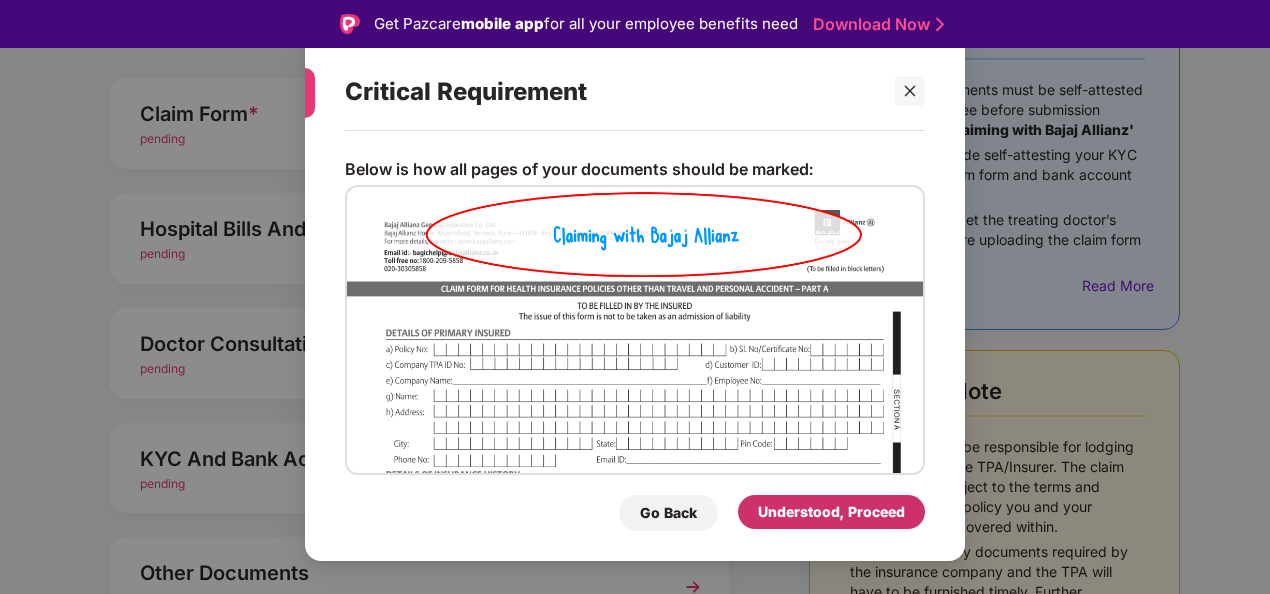 click on "Understood, Proceed" at bounding box center [831, 512] 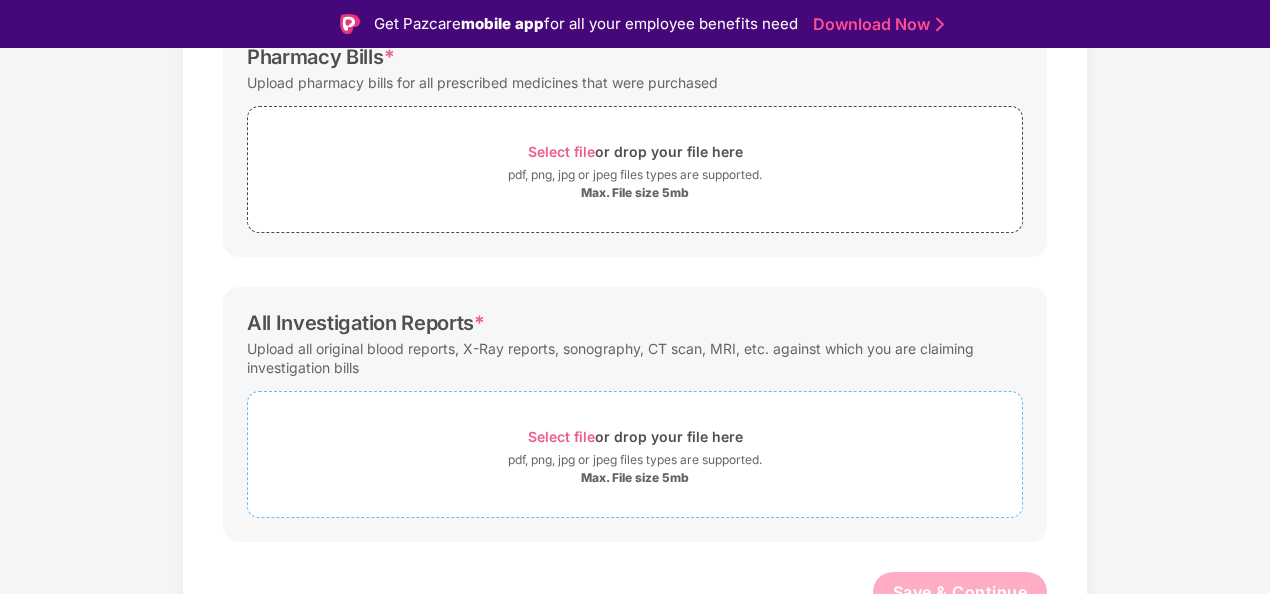 scroll, scrollTop: 618, scrollLeft: 0, axis: vertical 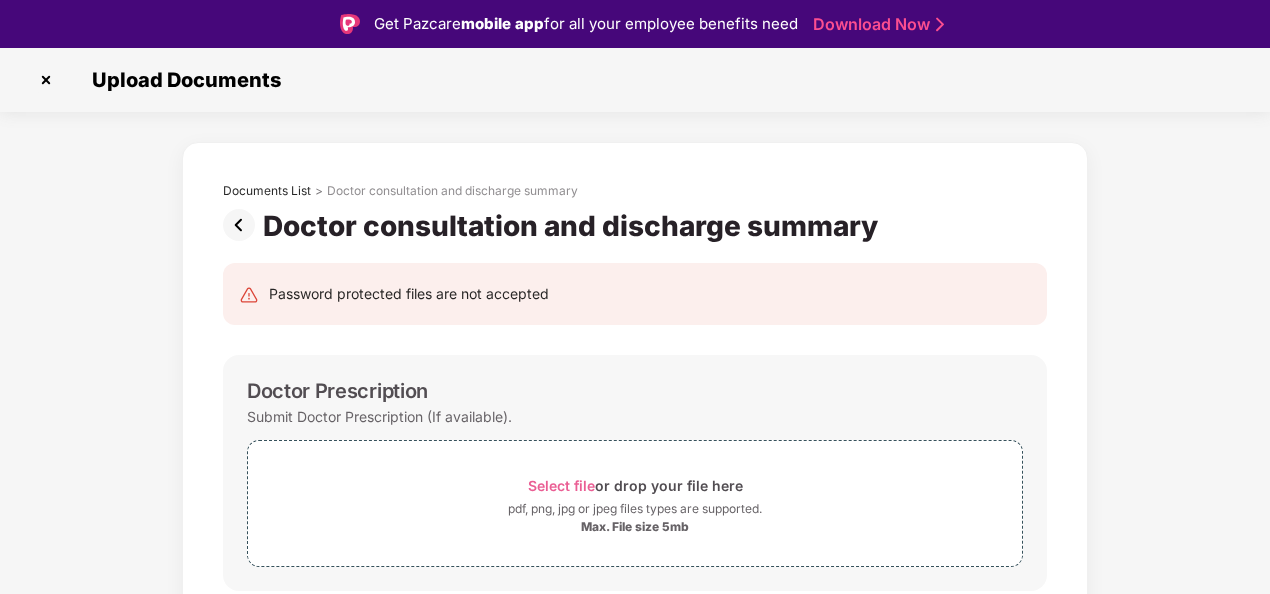 click at bounding box center [46, 80] 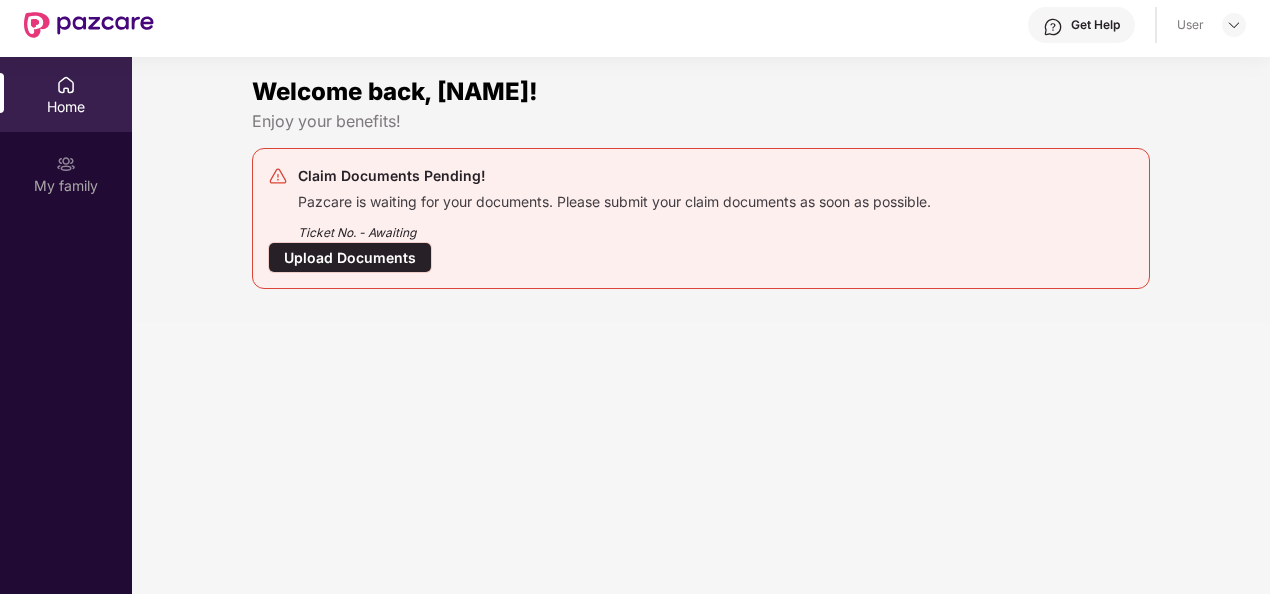 scroll, scrollTop: 100, scrollLeft: 0, axis: vertical 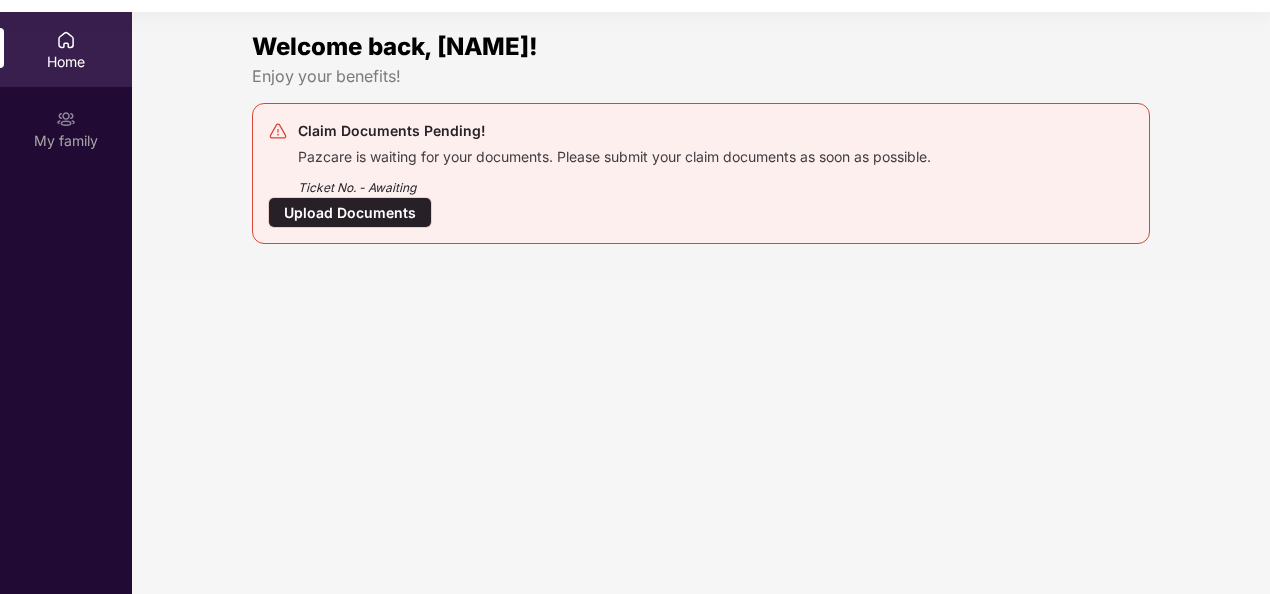 click on "Upload Documents" at bounding box center (350, 212) 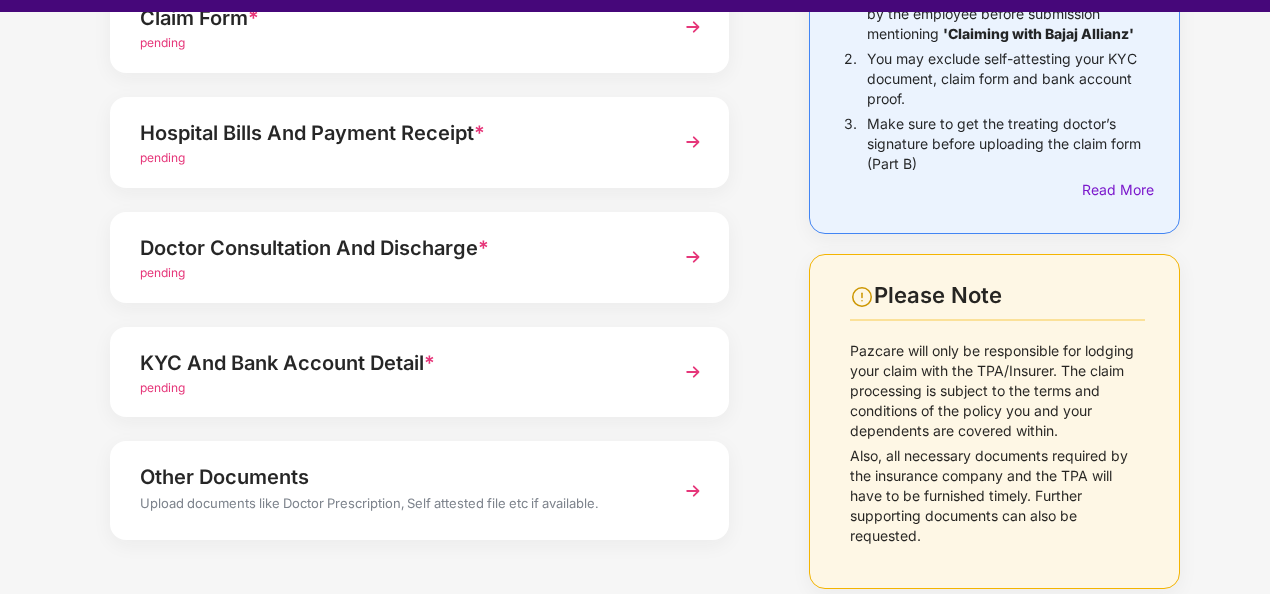scroll, scrollTop: 218, scrollLeft: 0, axis: vertical 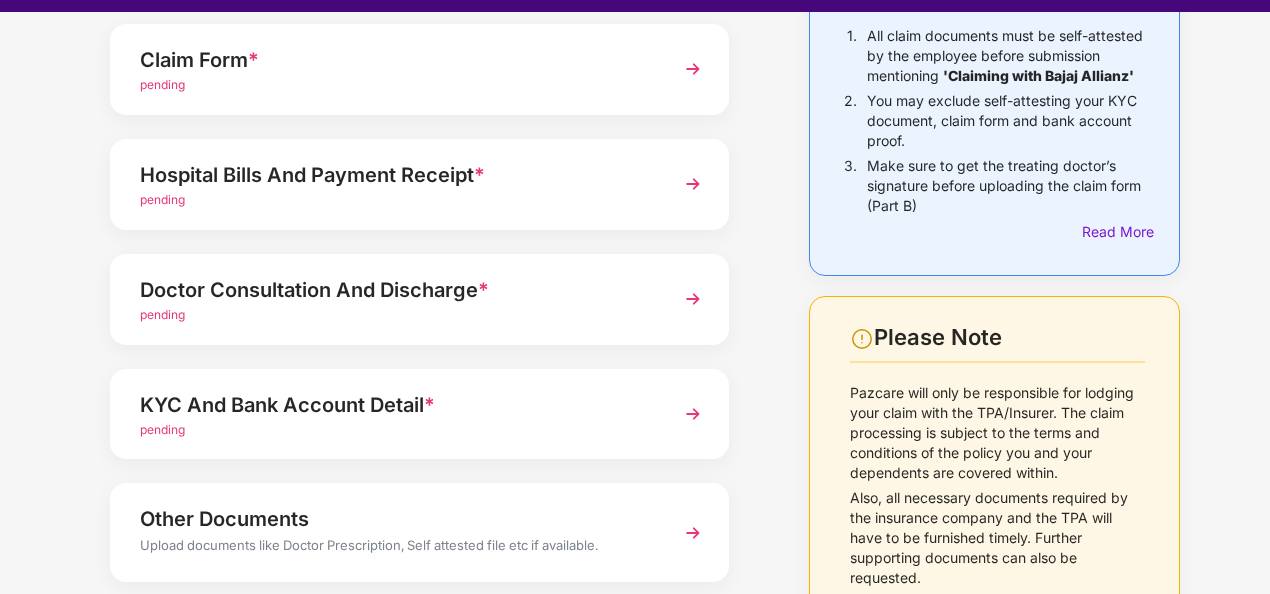 click at bounding box center (693, 299) 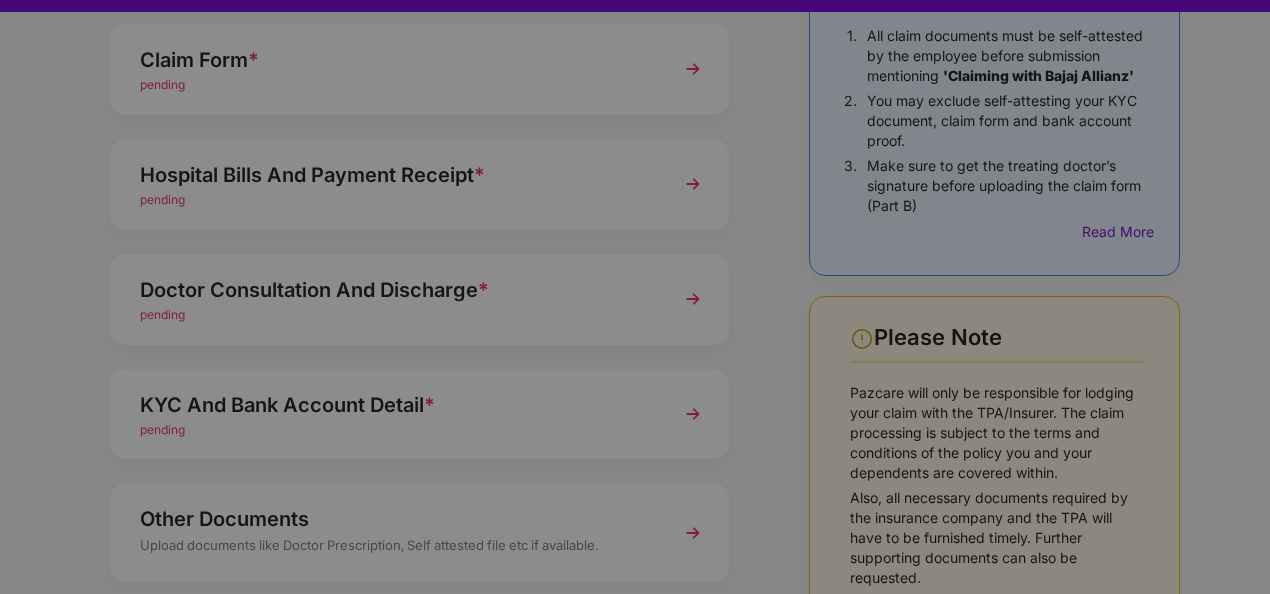 scroll, scrollTop: 0, scrollLeft: 0, axis: both 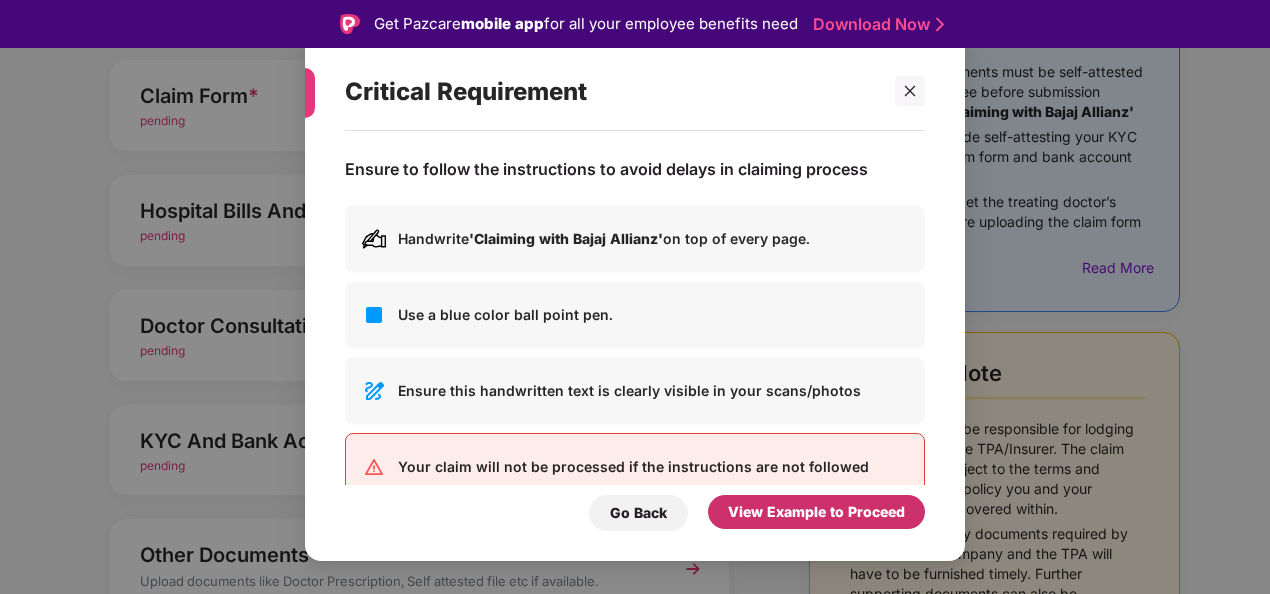 click on "View Example to Proceed" at bounding box center [816, 512] 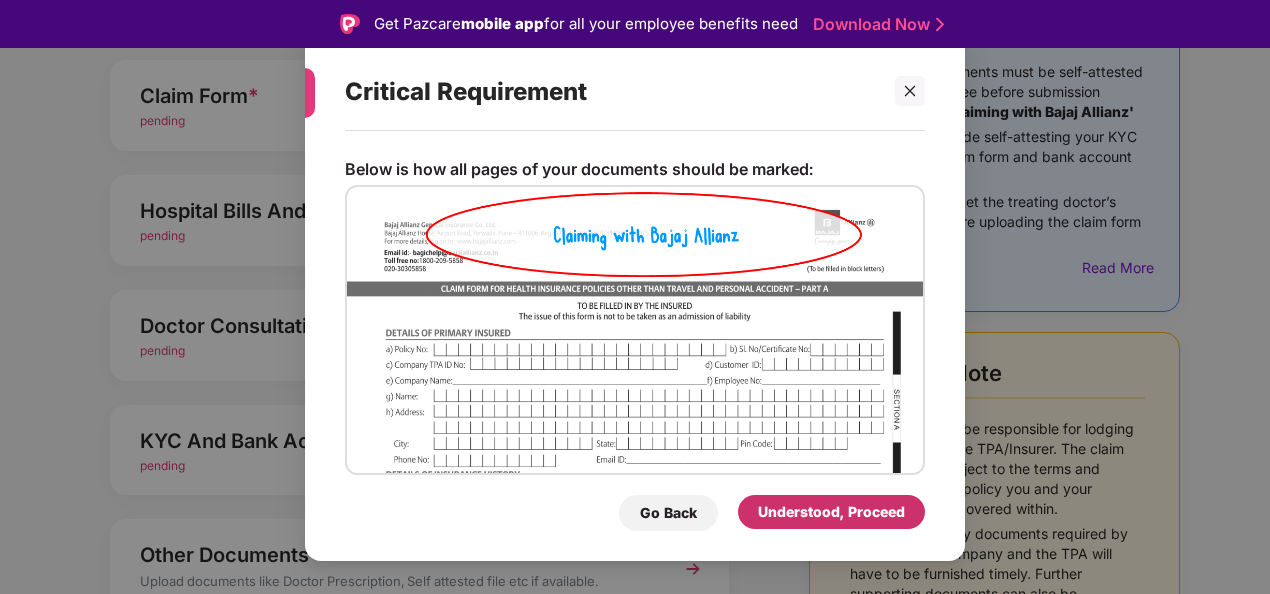click on "Understood, Proceed" at bounding box center (831, 512) 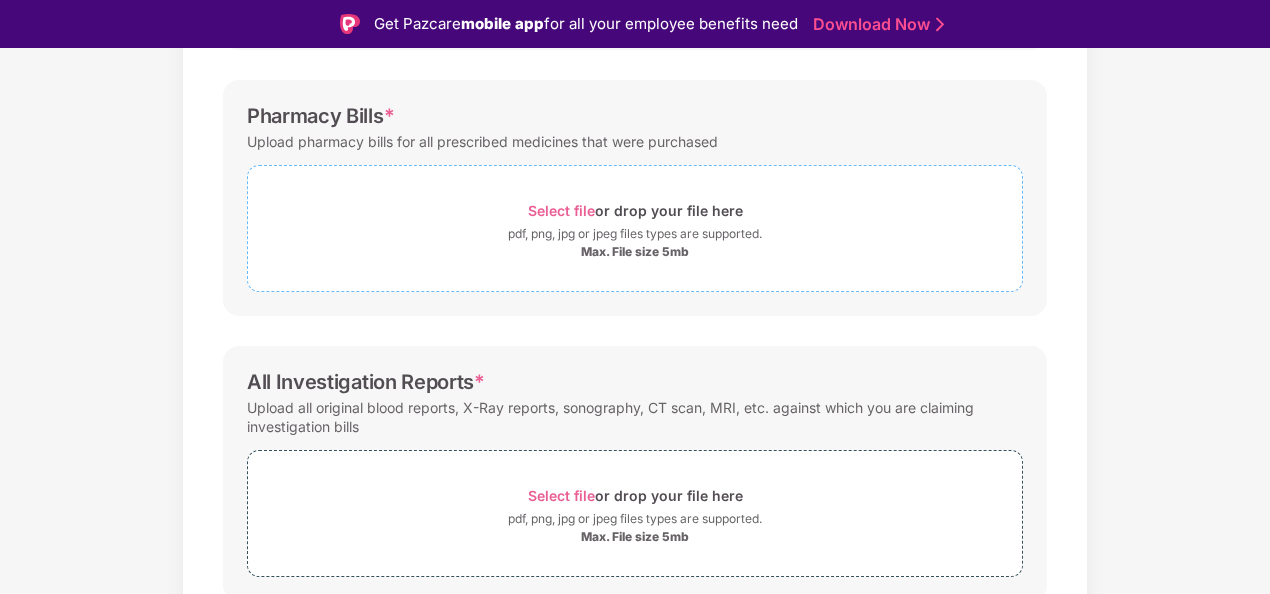 scroll, scrollTop: 618, scrollLeft: 0, axis: vertical 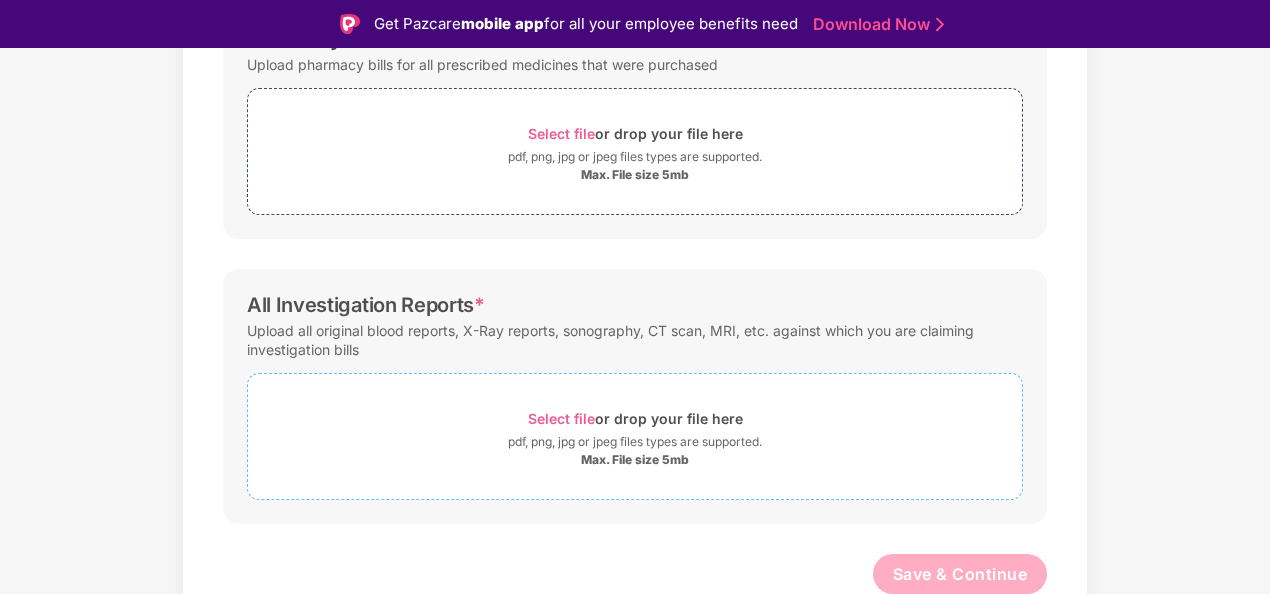 click on "Select file  or drop your file here" at bounding box center (635, 418) 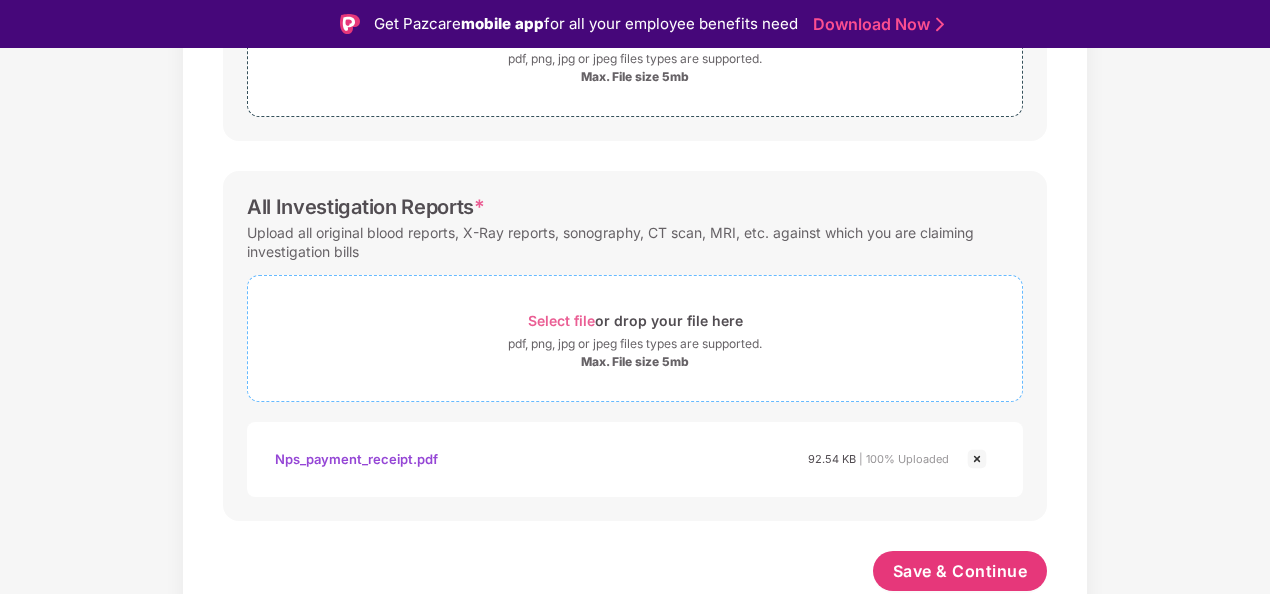 scroll, scrollTop: 713, scrollLeft: 0, axis: vertical 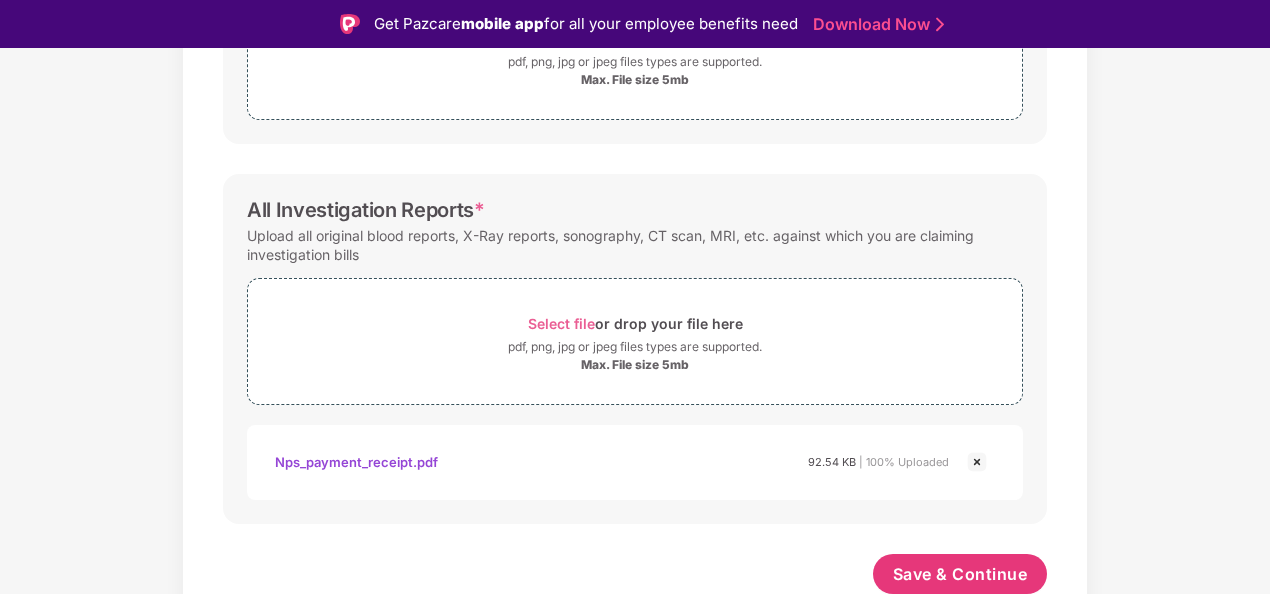 click at bounding box center [977, 462] 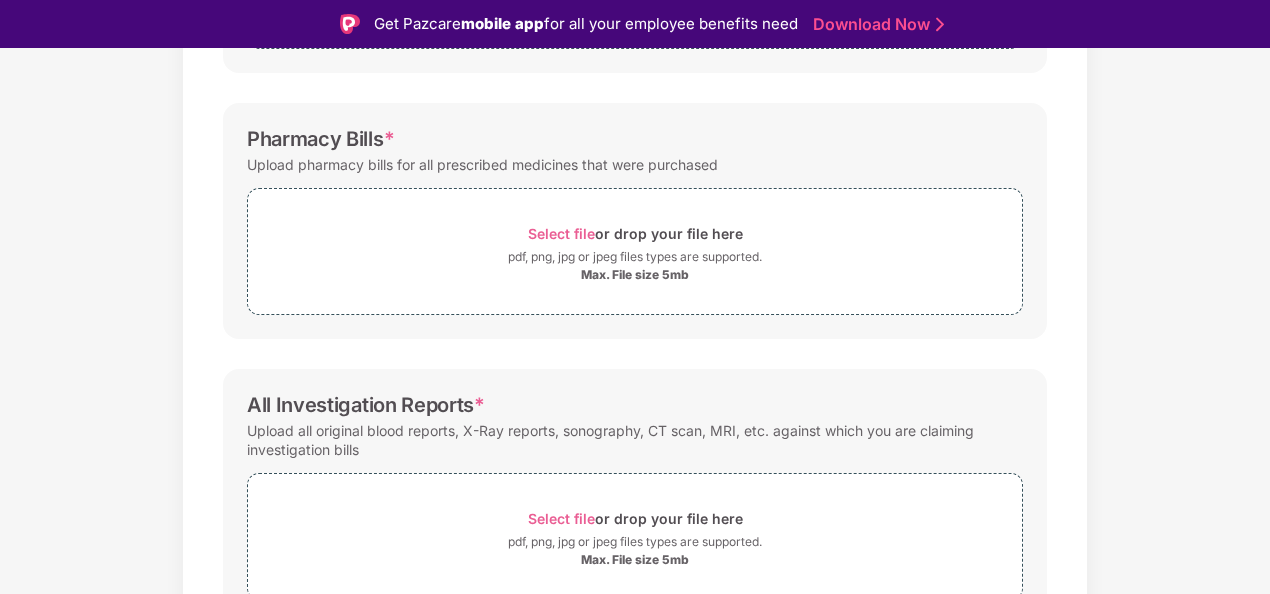 scroll, scrollTop: 618, scrollLeft: 0, axis: vertical 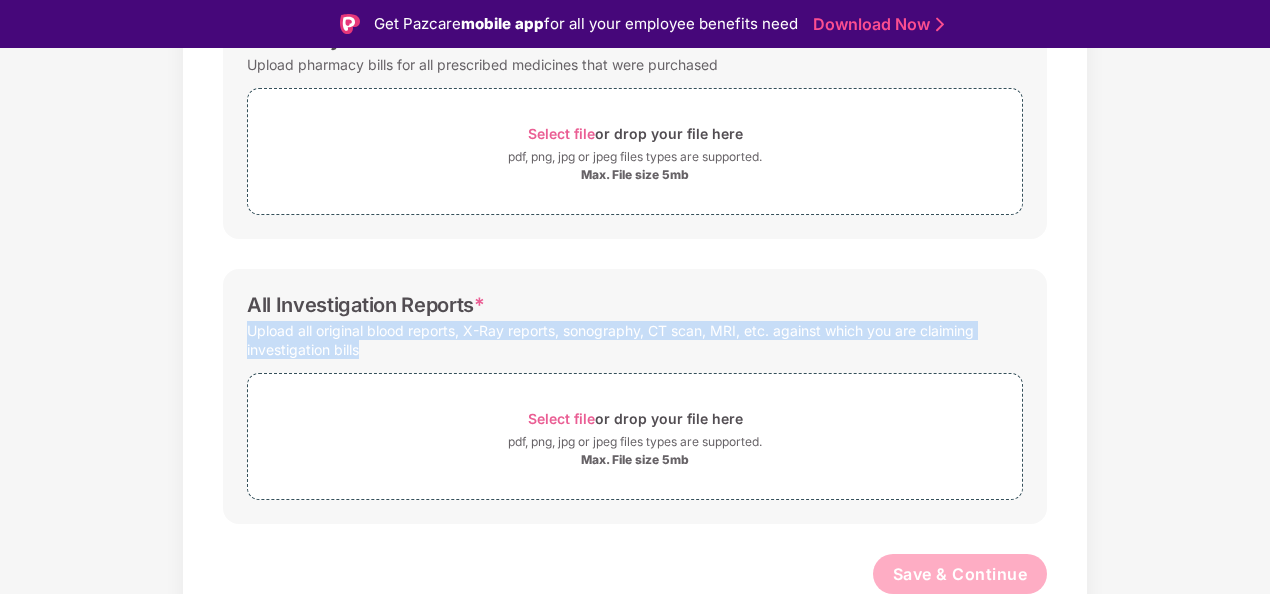 drag, startPoint x: 248, startPoint y: 328, endPoint x: 362, endPoint y: 354, distance: 116.92733 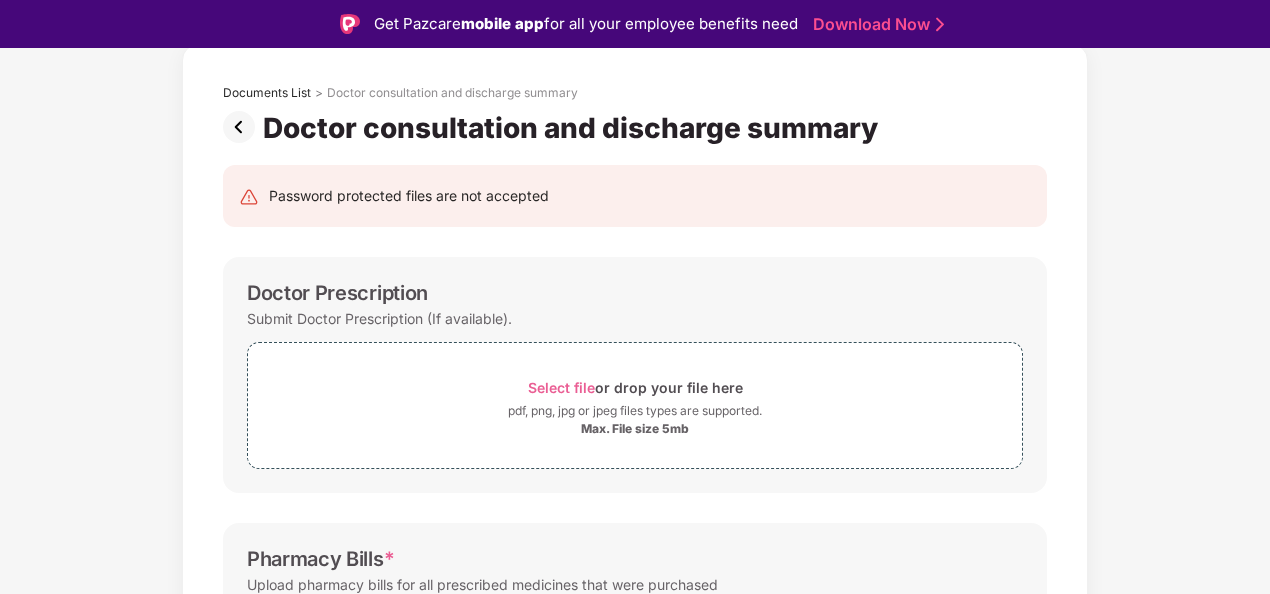 scroll, scrollTop: 18, scrollLeft: 0, axis: vertical 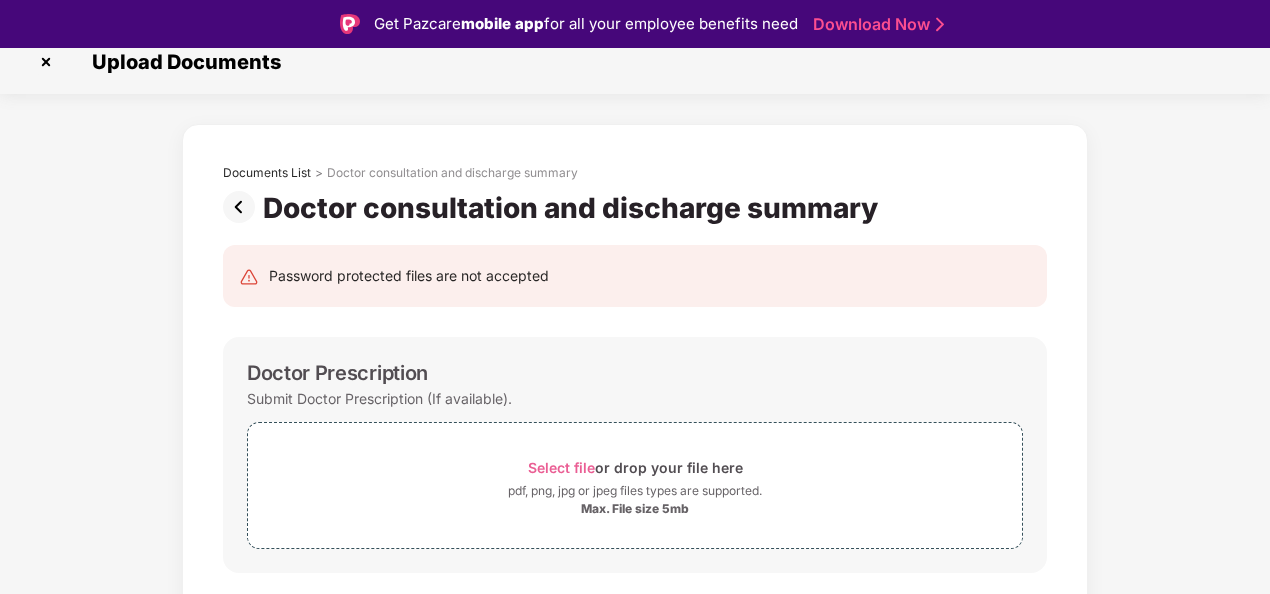 click at bounding box center (243, 207) 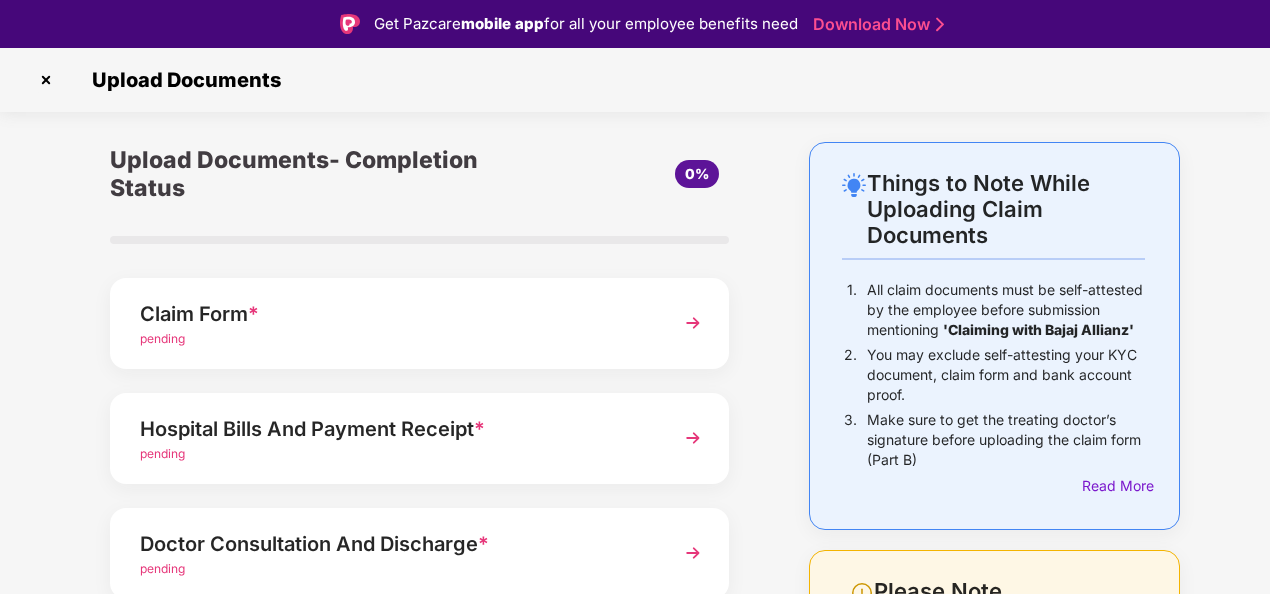 scroll, scrollTop: 300, scrollLeft: 0, axis: vertical 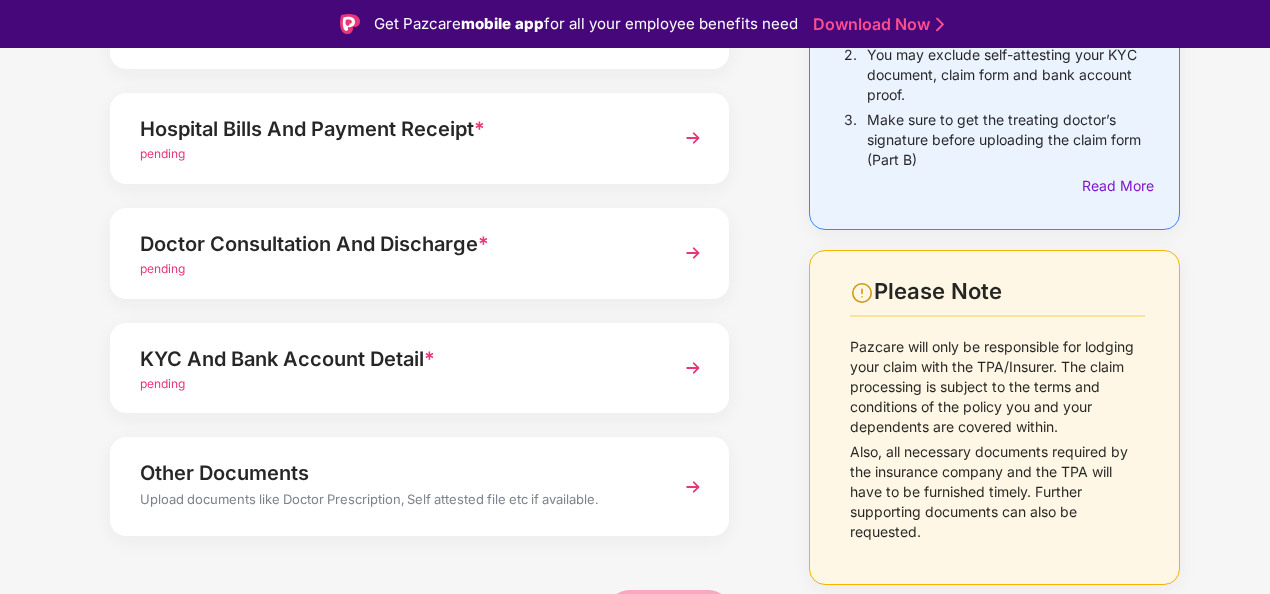 click at bounding box center [693, 138] 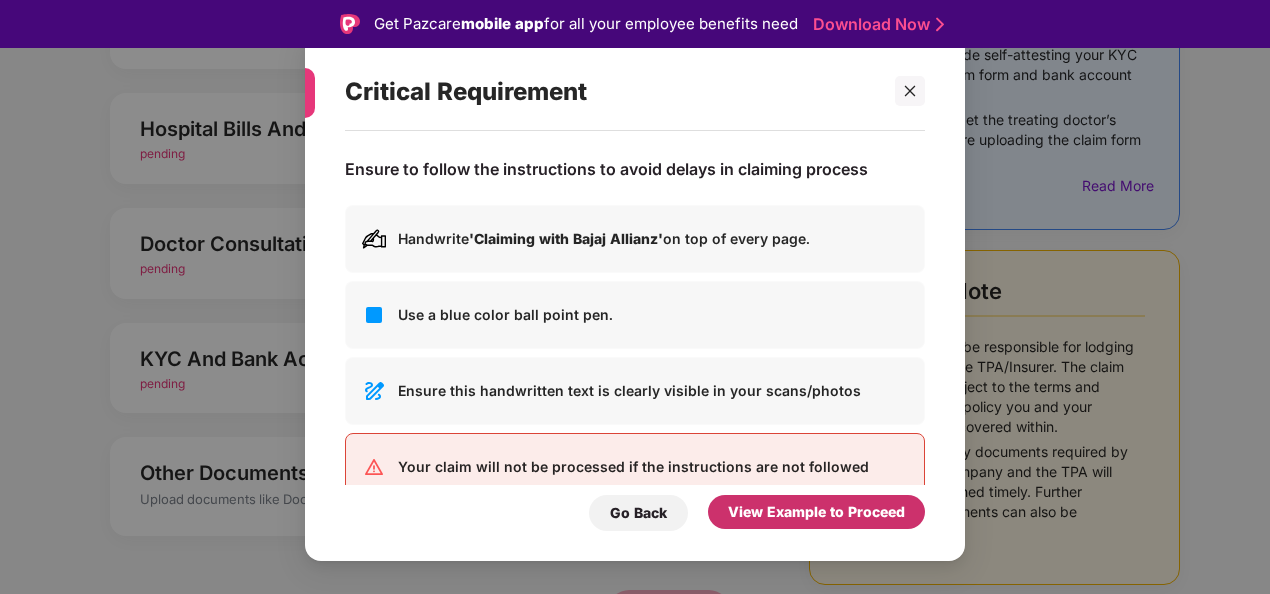 click on "View Example to Proceed" at bounding box center (816, 512) 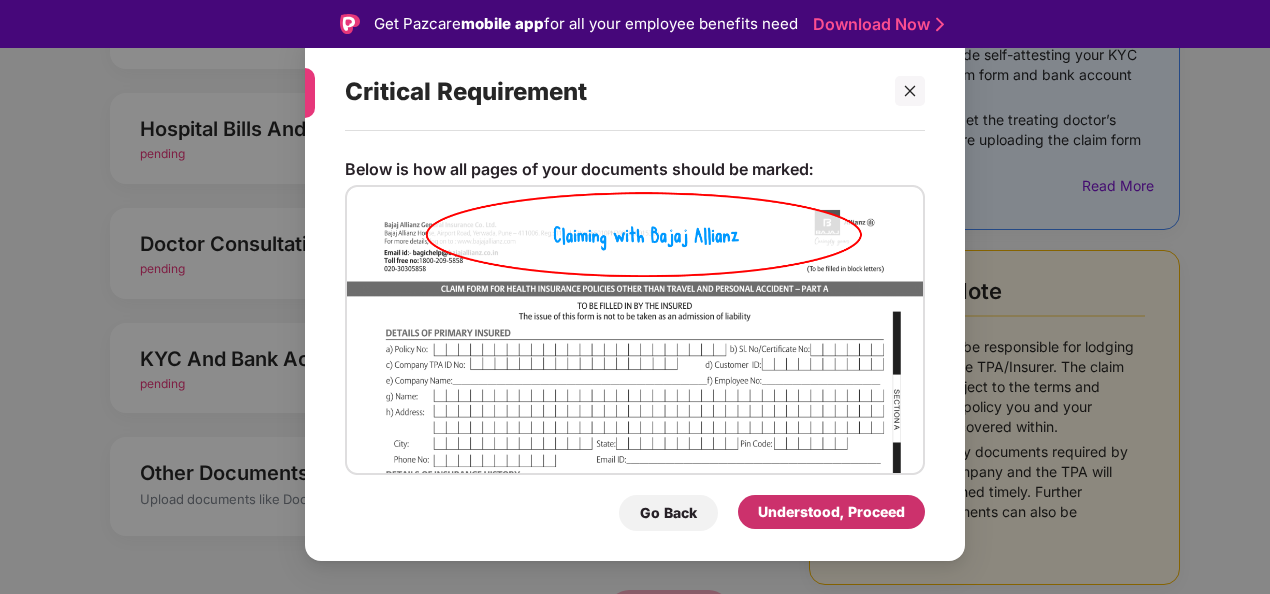 click on "Understood, Proceed" at bounding box center [831, 512] 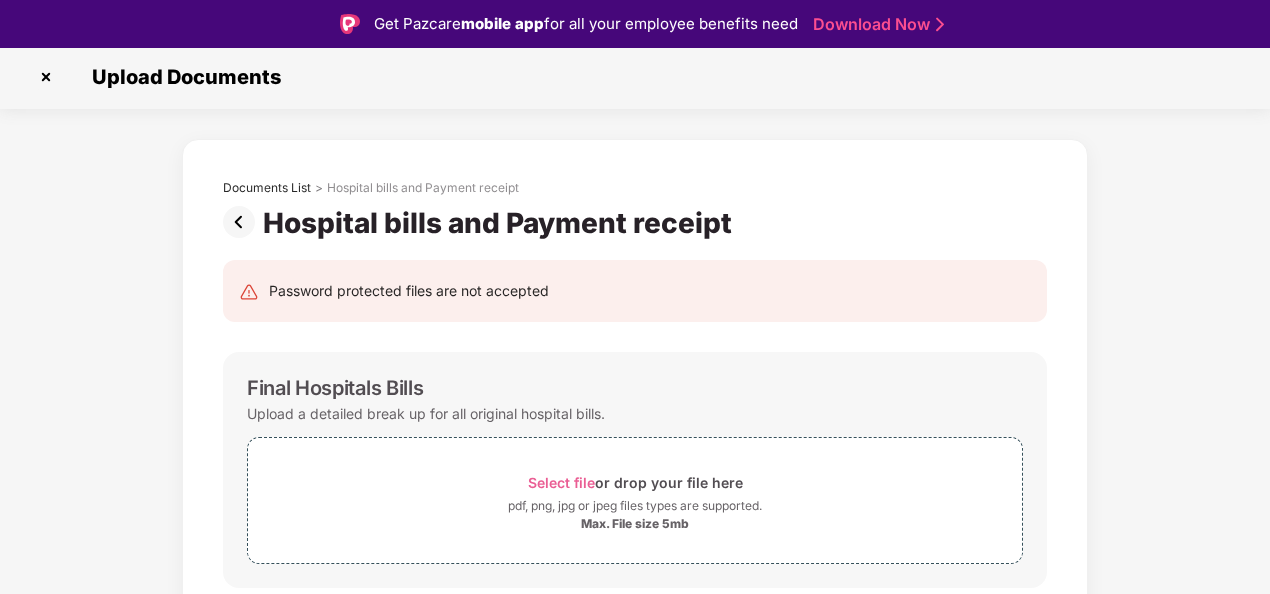 scroll, scrollTop: 0, scrollLeft: 0, axis: both 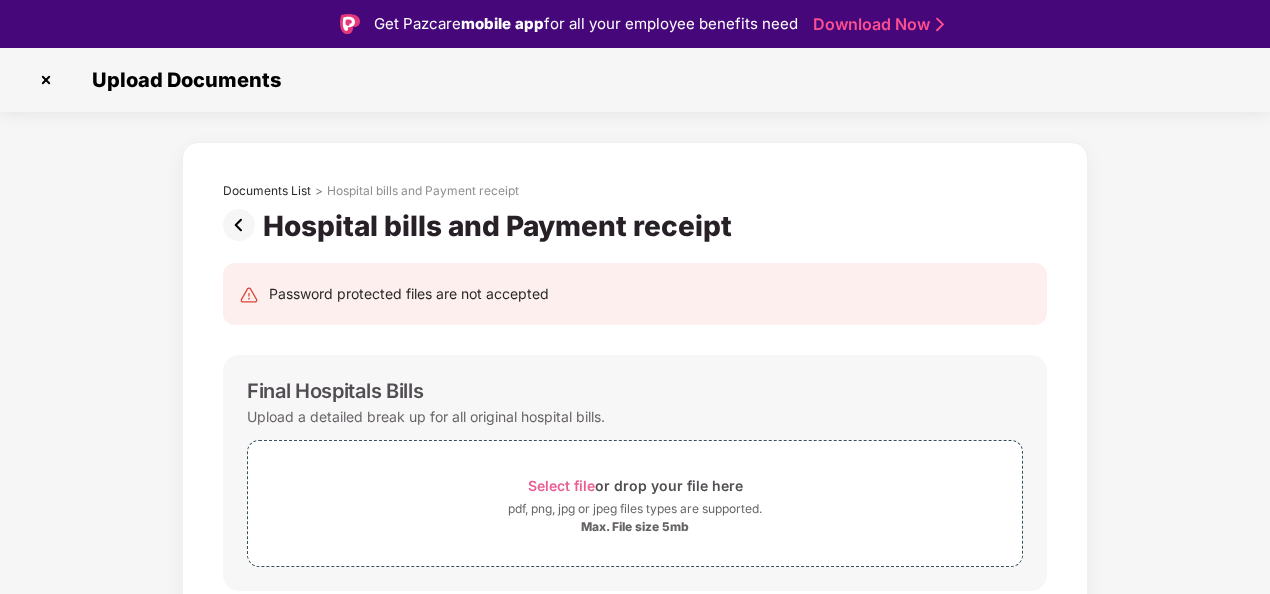 click at bounding box center [46, 80] 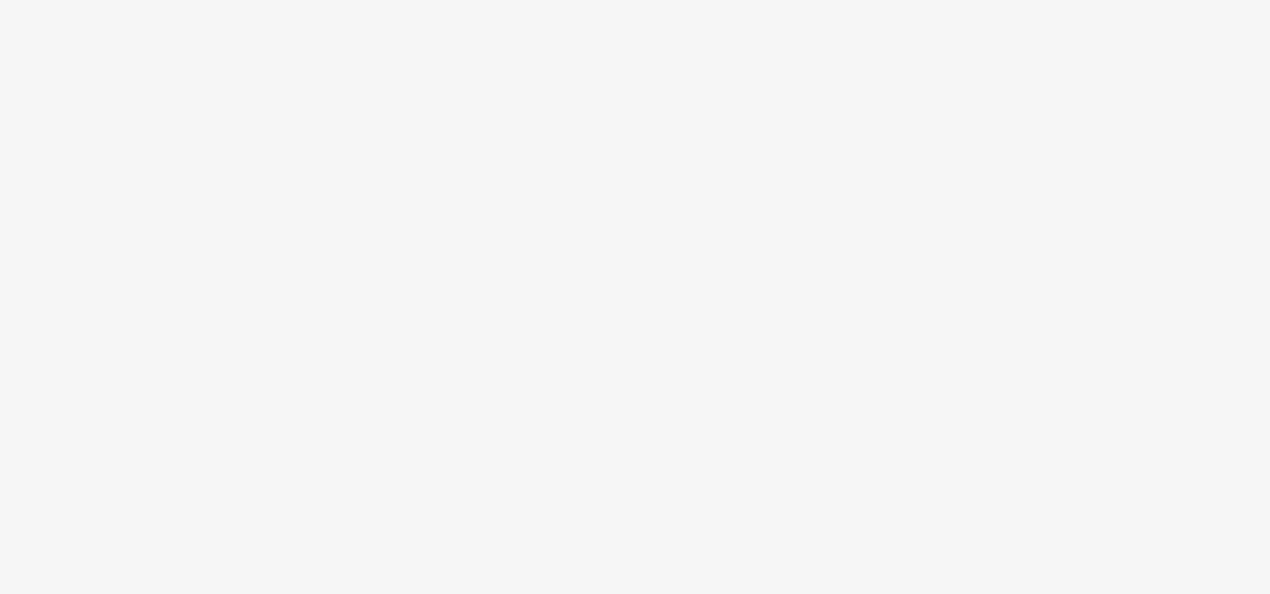 scroll, scrollTop: 0, scrollLeft: 0, axis: both 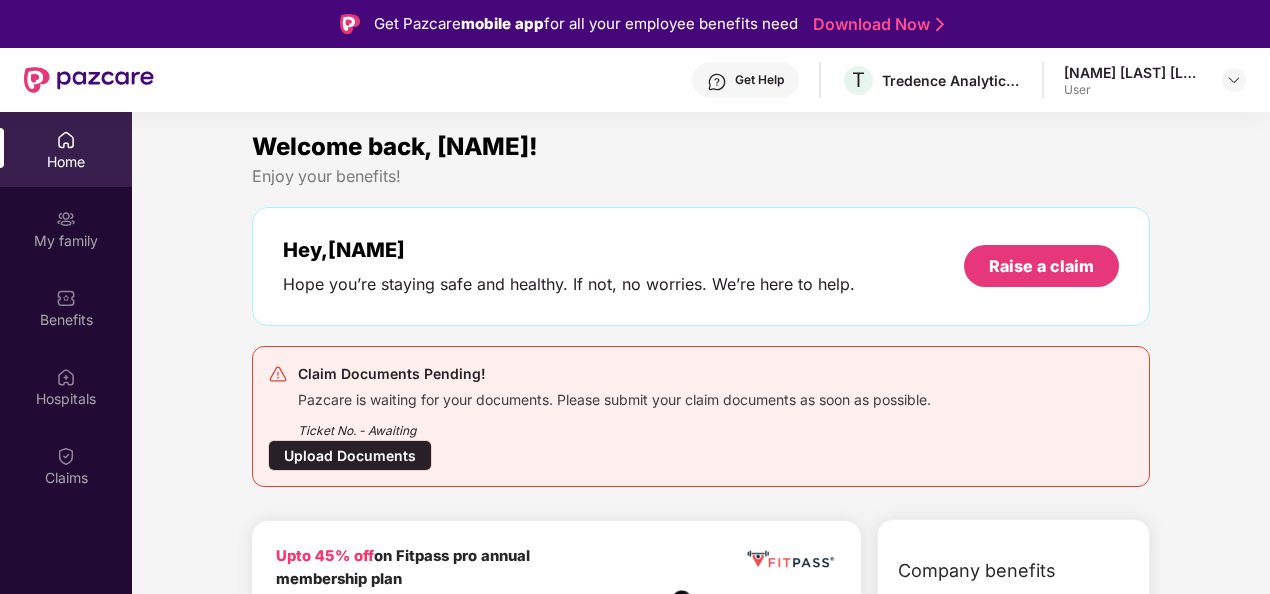 click on "Upload Documents" at bounding box center [350, 455] 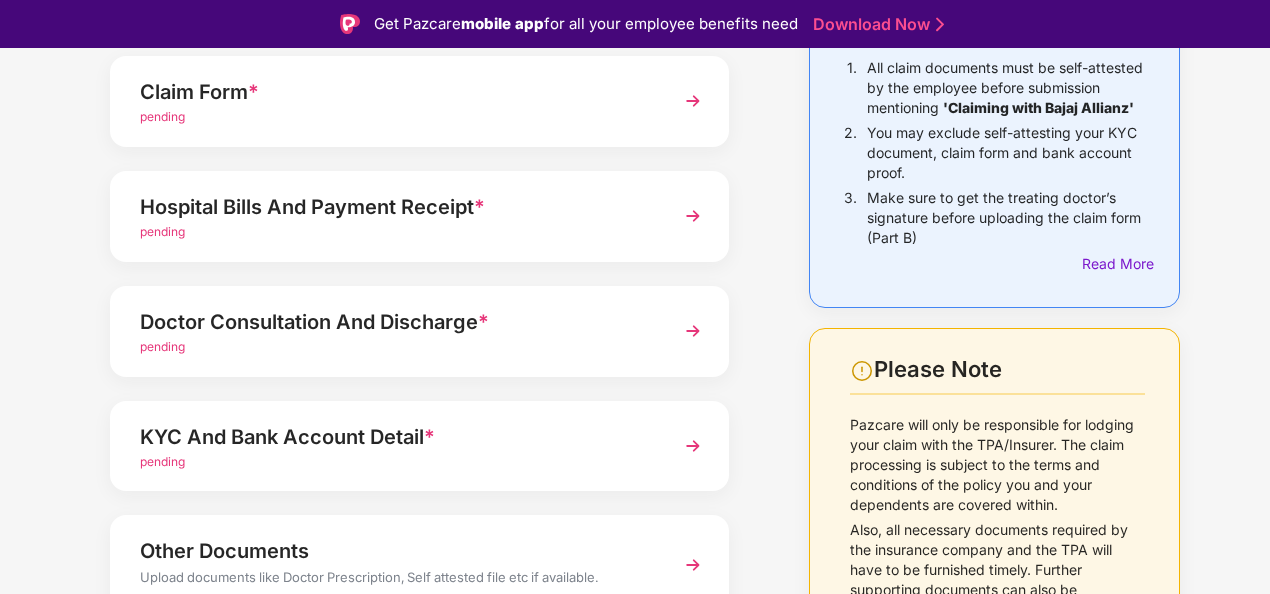scroll, scrollTop: 318, scrollLeft: 0, axis: vertical 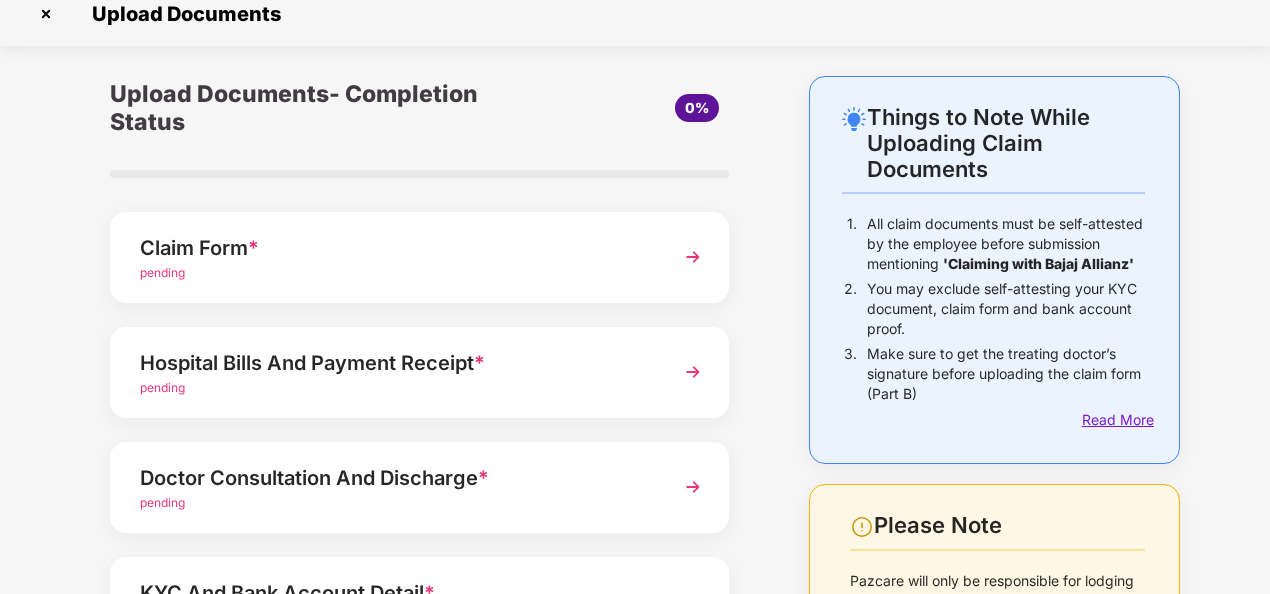 click on "Read More" at bounding box center [1113, 420] 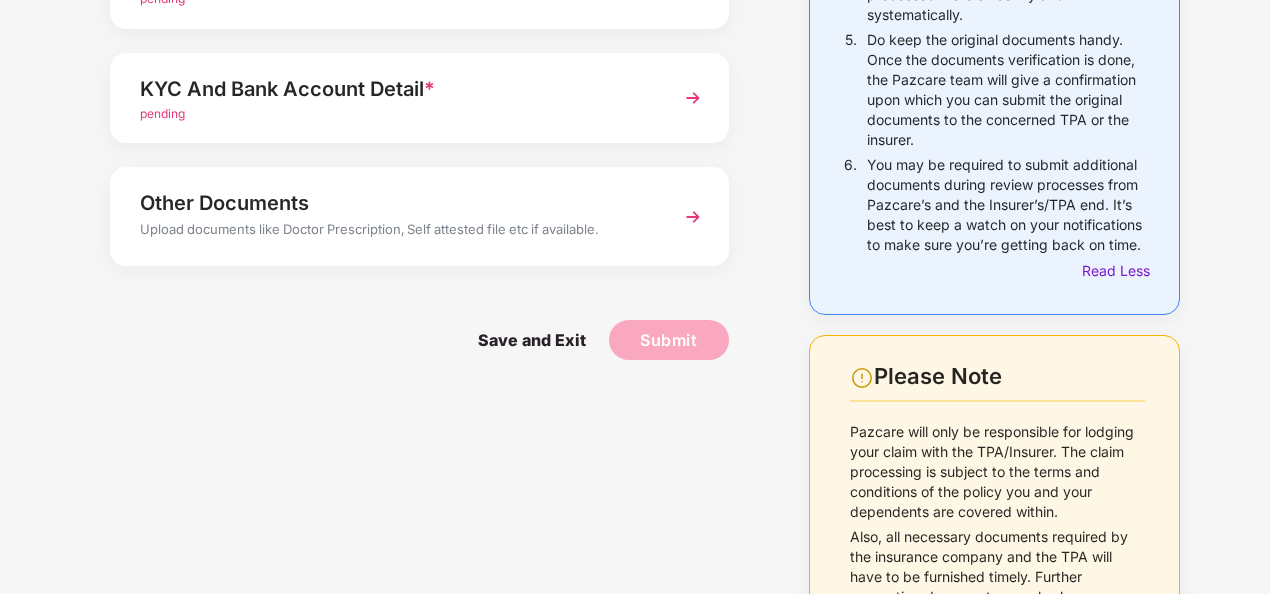 scroll, scrollTop: 400, scrollLeft: 0, axis: vertical 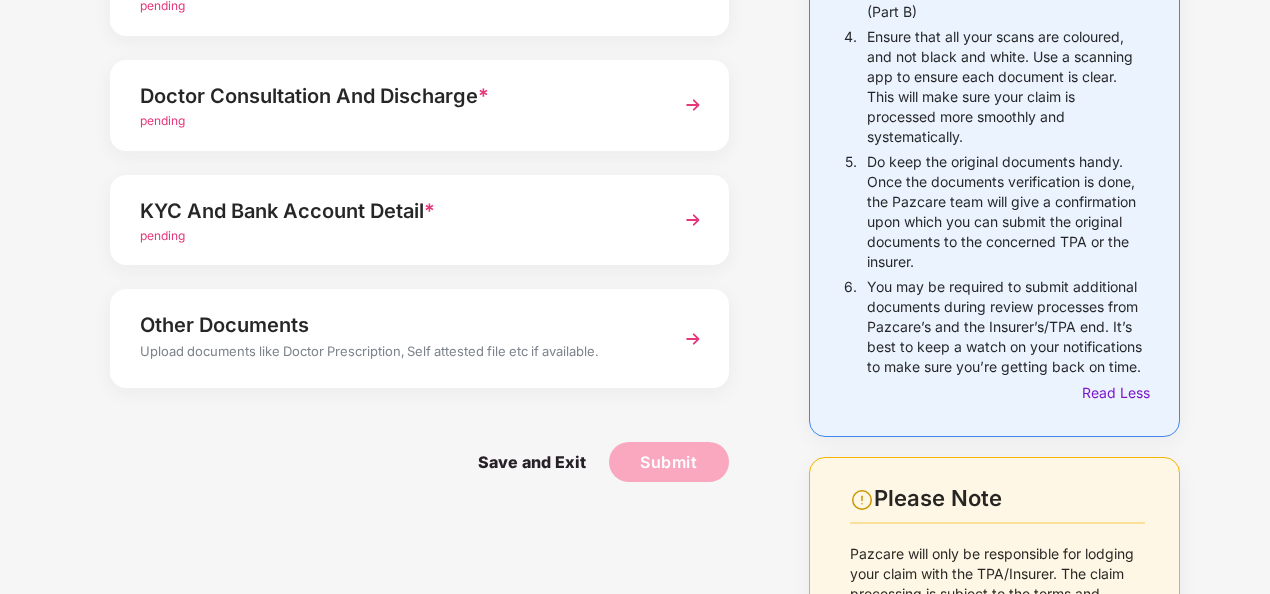 click at bounding box center [693, 339] 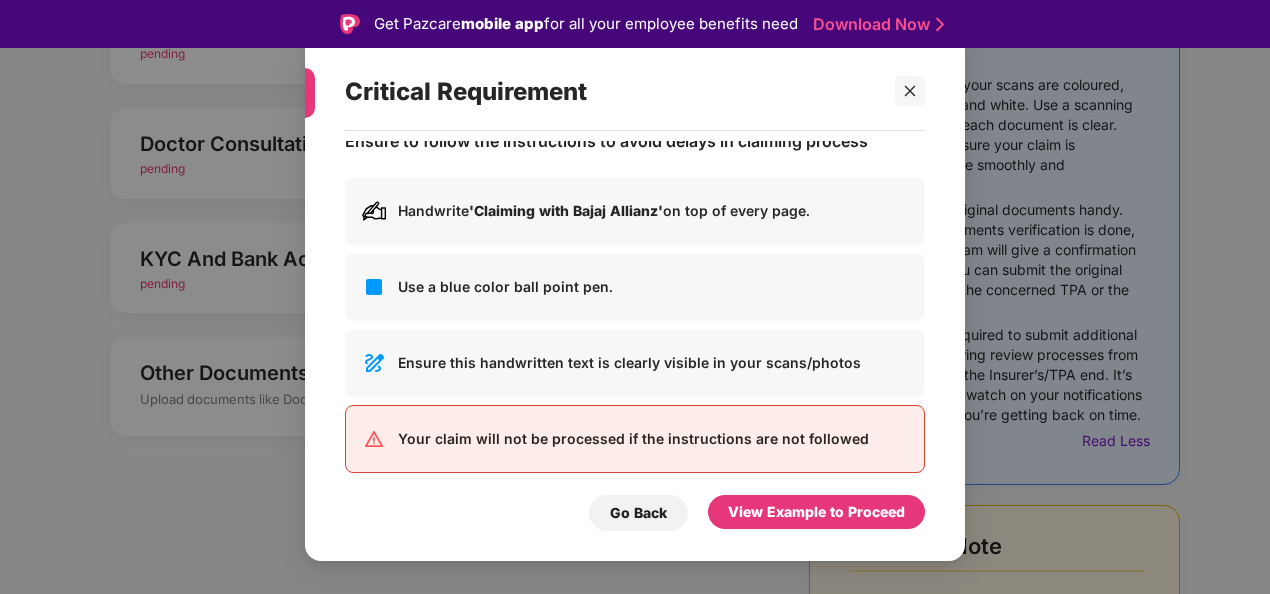 scroll, scrollTop: 43, scrollLeft: 0, axis: vertical 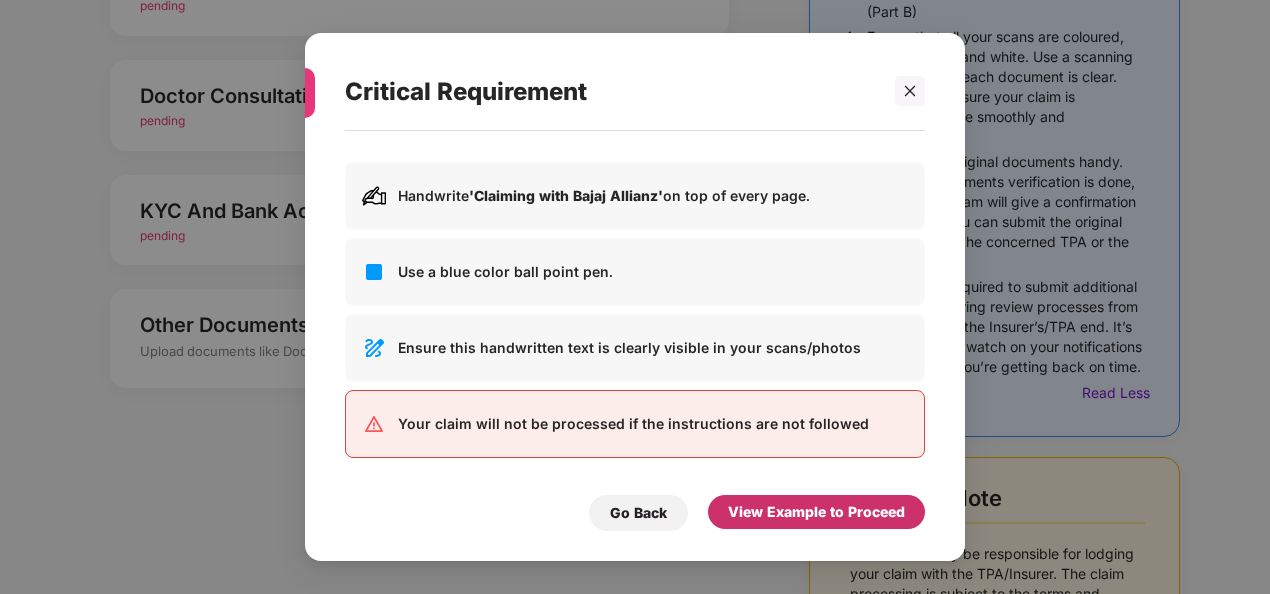 click on "View Example to Proceed" at bounding box center [816, 512] 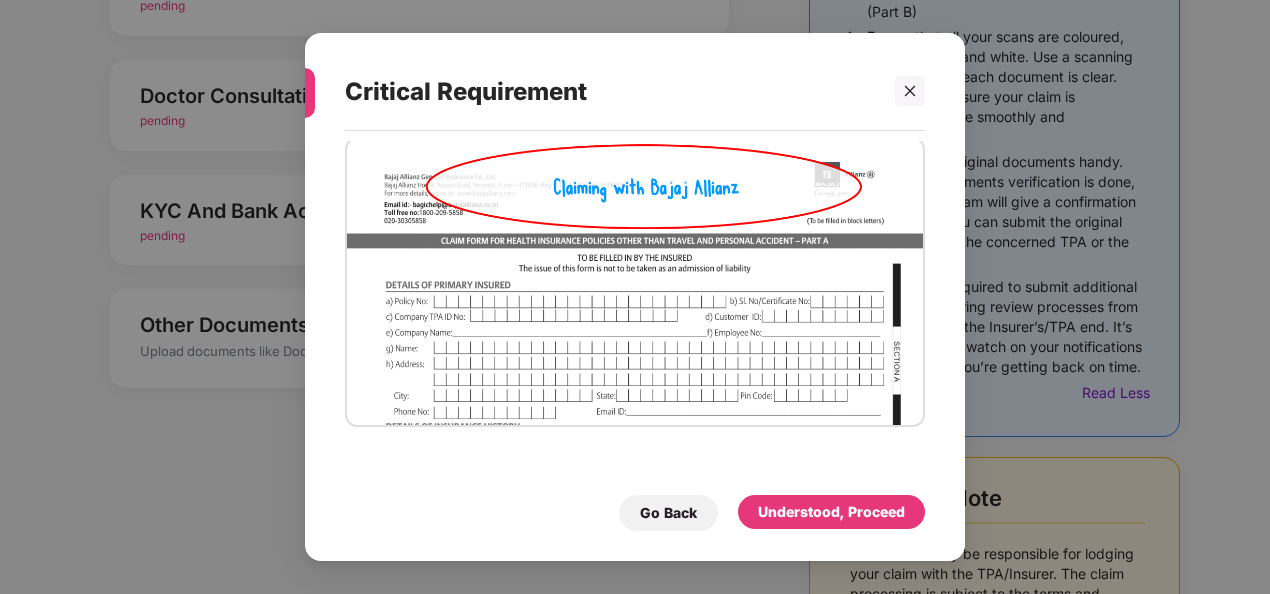 scroll, scrollTop: 50, scrollLeft: 0, axis: vertical 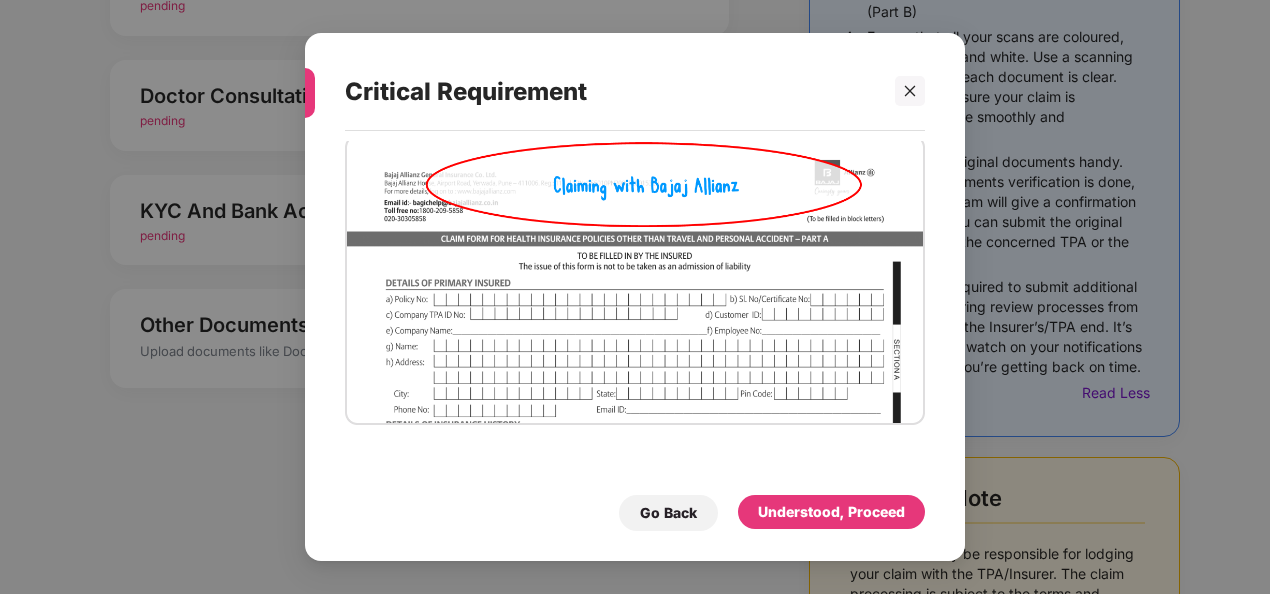 click at bounding box center [635, 280] 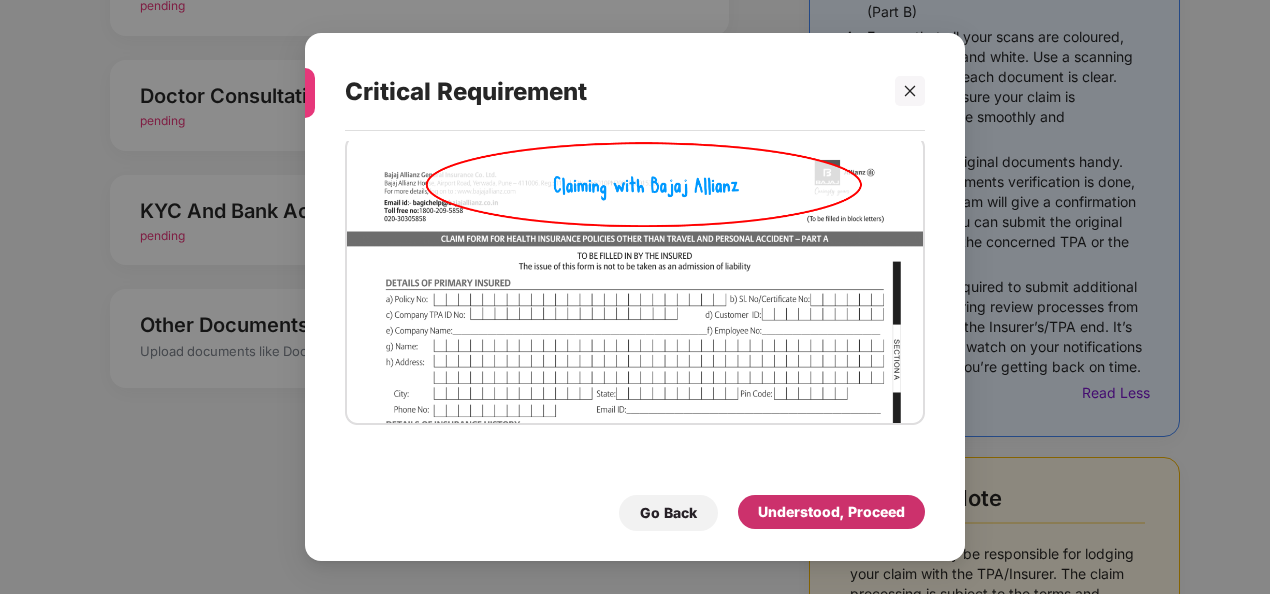 click on "Understood, Proceed" at bounding box center (831, 512) 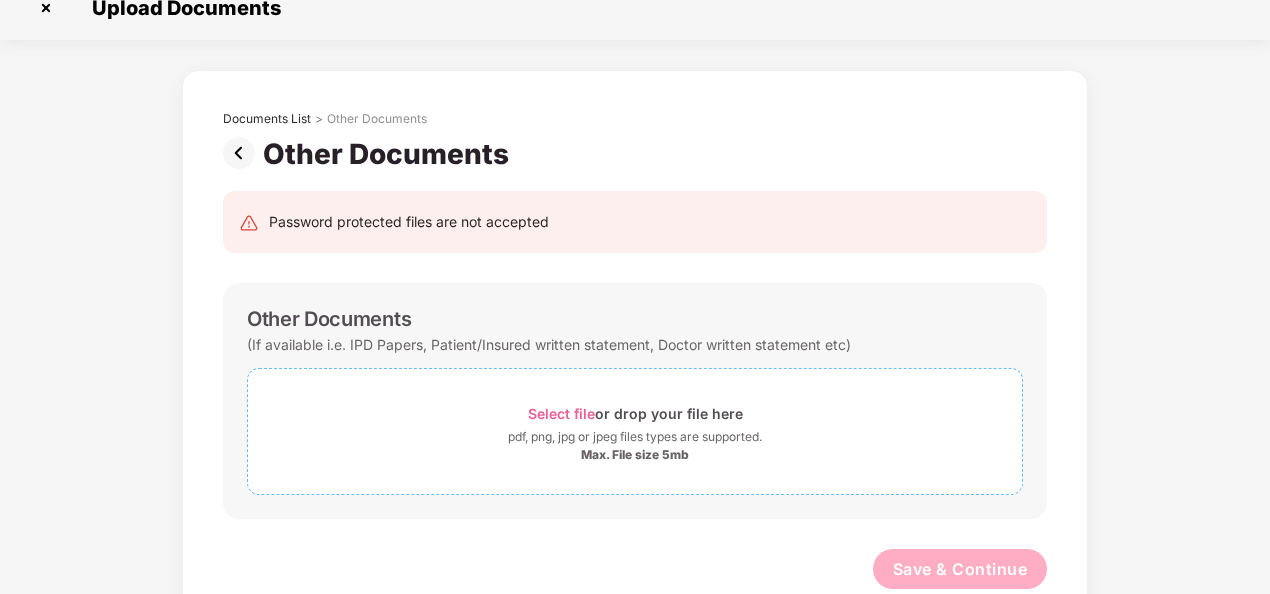 scroll, scrollTop: 0, scrollLeft: 0, axis: both 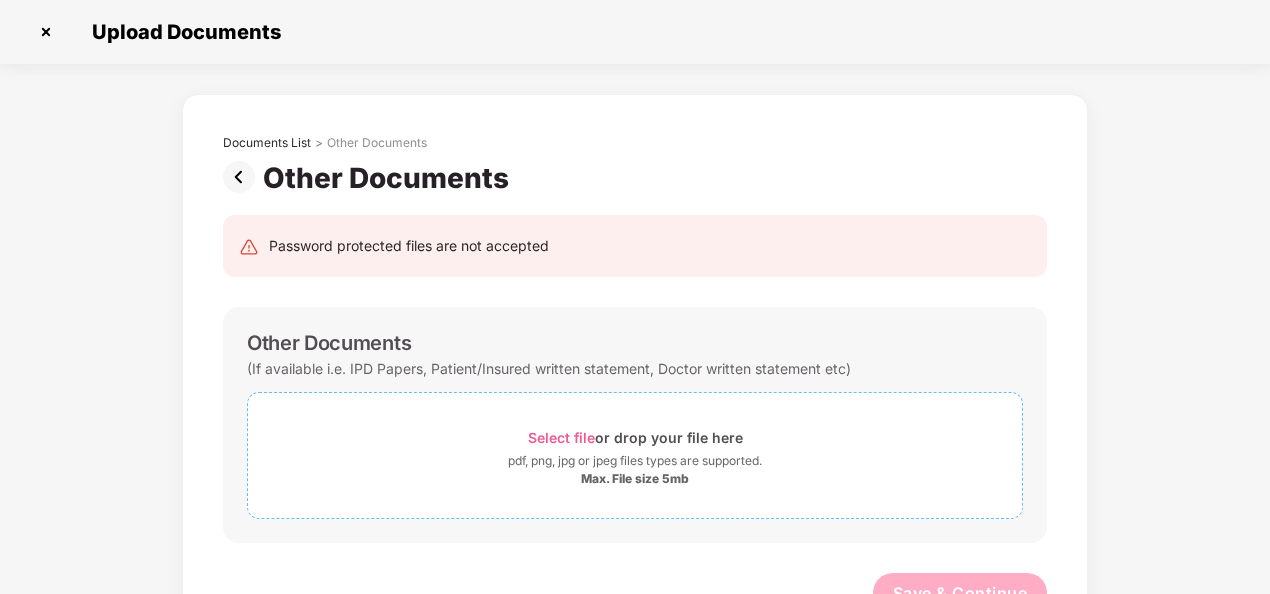 click on "pdf, png, jpg or jpeg files types are supported." at bounding box center (635, 461) 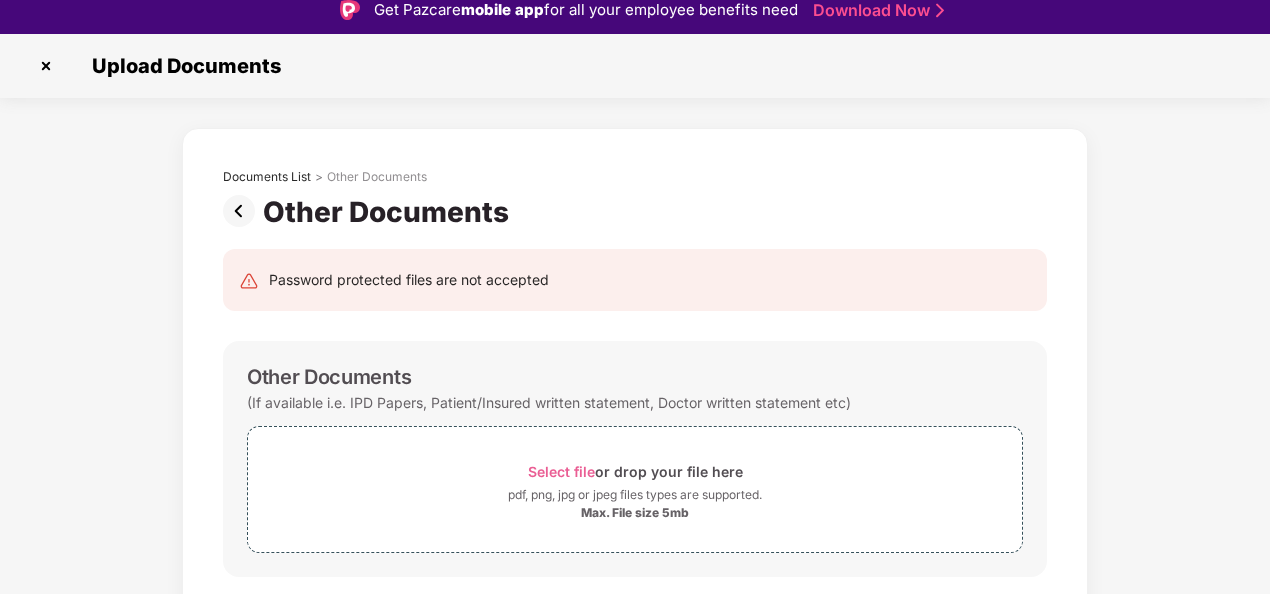 scroll, scrollTop: 0, scrollLeft: 0, axis: both 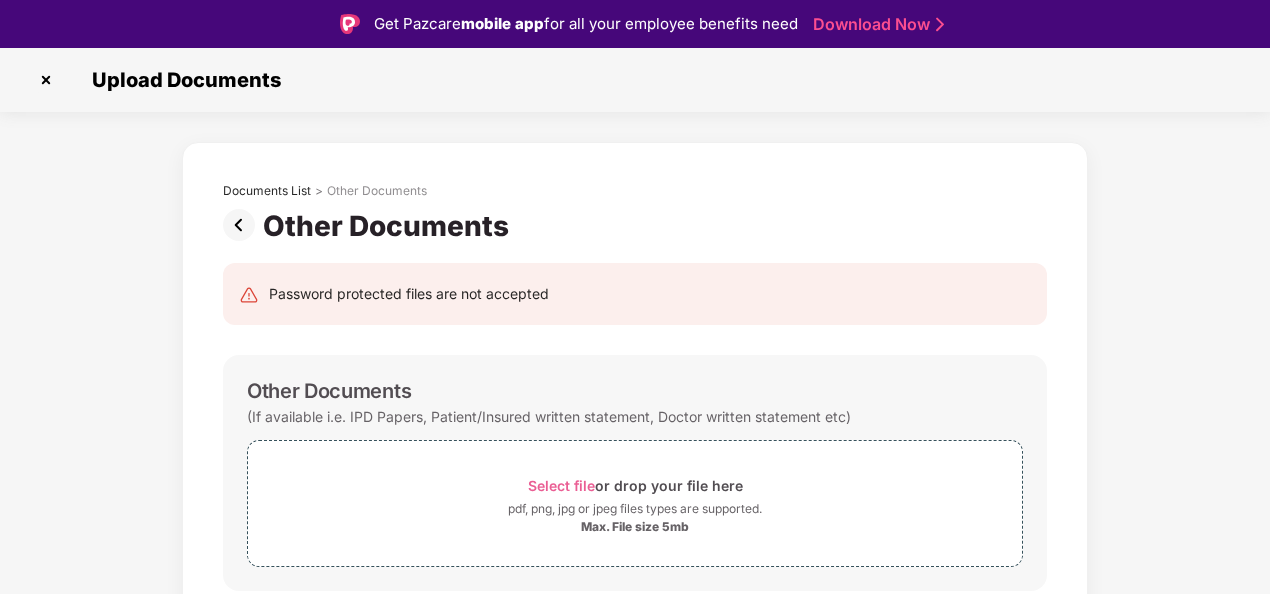click at bounding box center (46, 80) 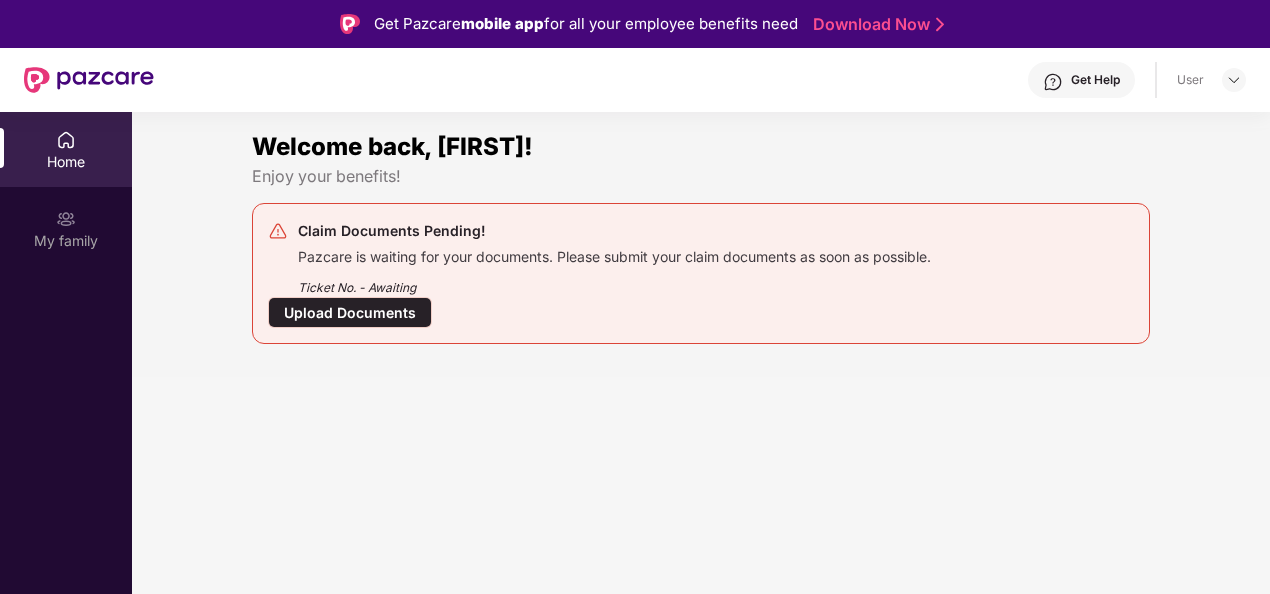 scroll, scrollTop: 0, scrollLeft: 0, axis: both 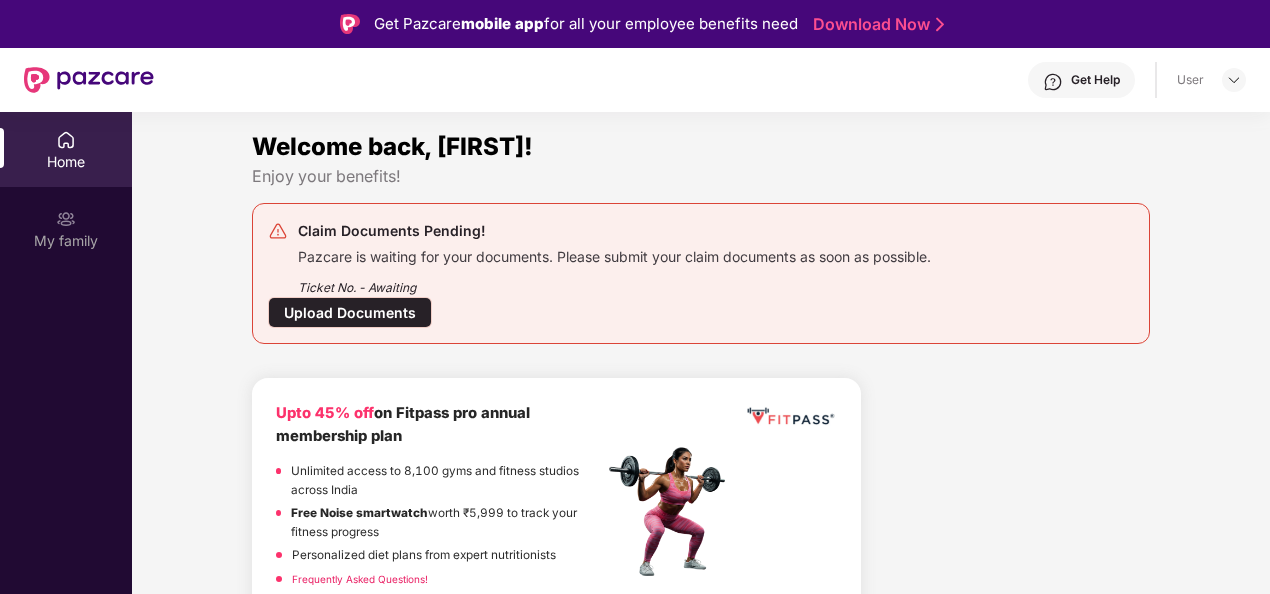 click at bounding box center [1190, 72] 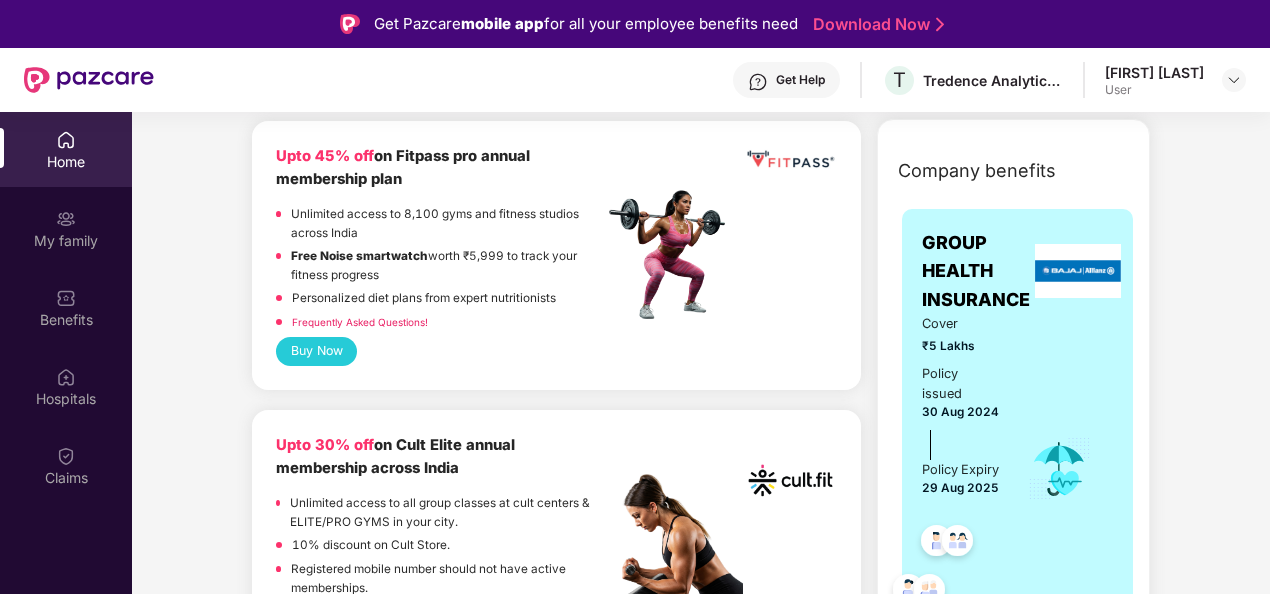 scroll, scrollTop: 0, scrollLeft: 0, axis: both 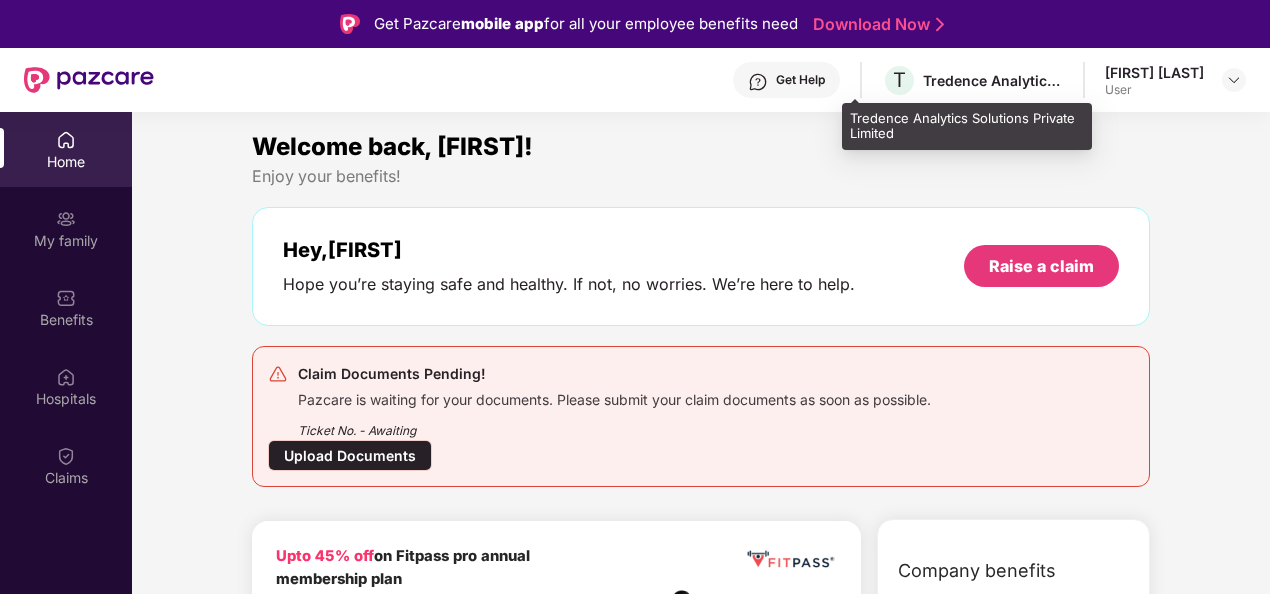 click on "Tredence Analytics Solutions Private Limited" at bounding box center (993, 80) 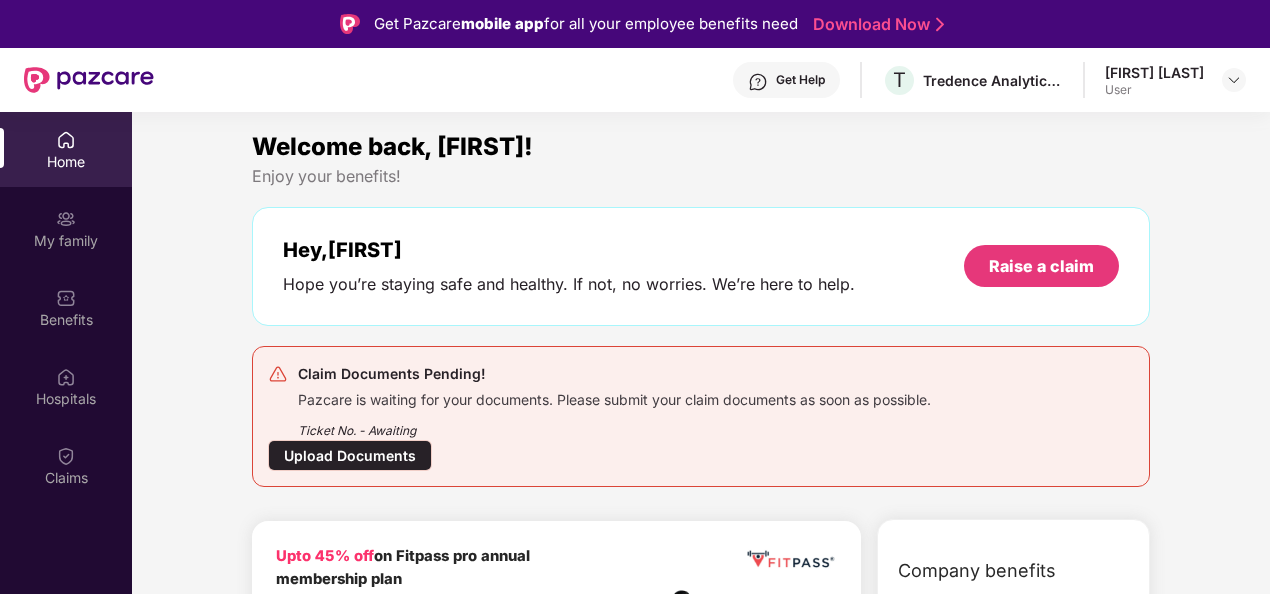 click on "Get Help" at bounding box center (800, 80) 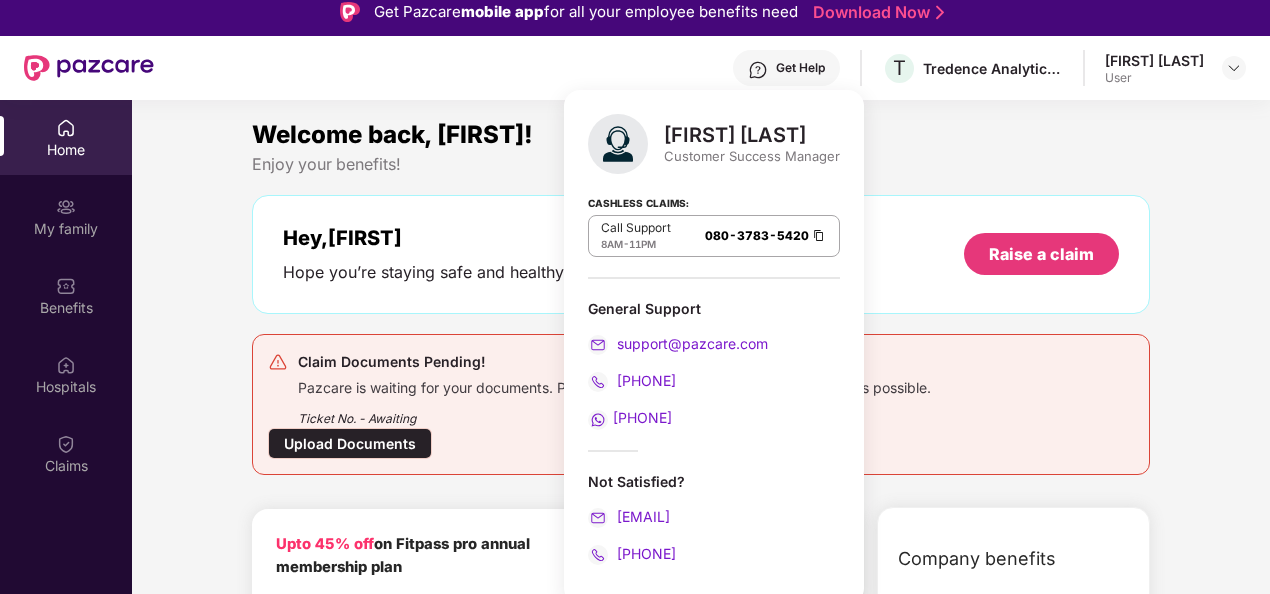 scroll, scrollTop: 0, scrollLeft: 0, axis: both 